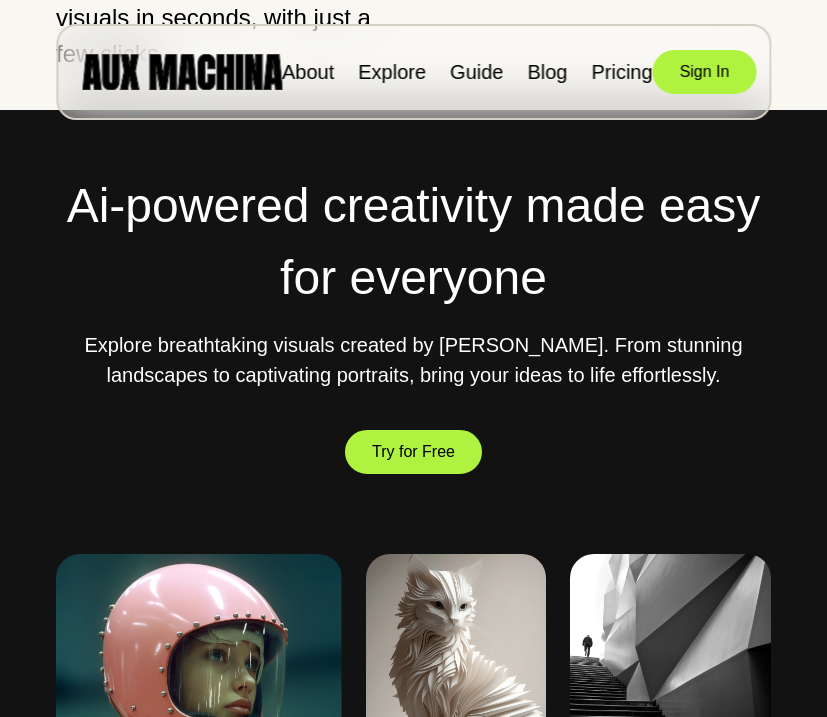 scroll, scrollTop: 582, scrollLeft: 0, axis: vertical 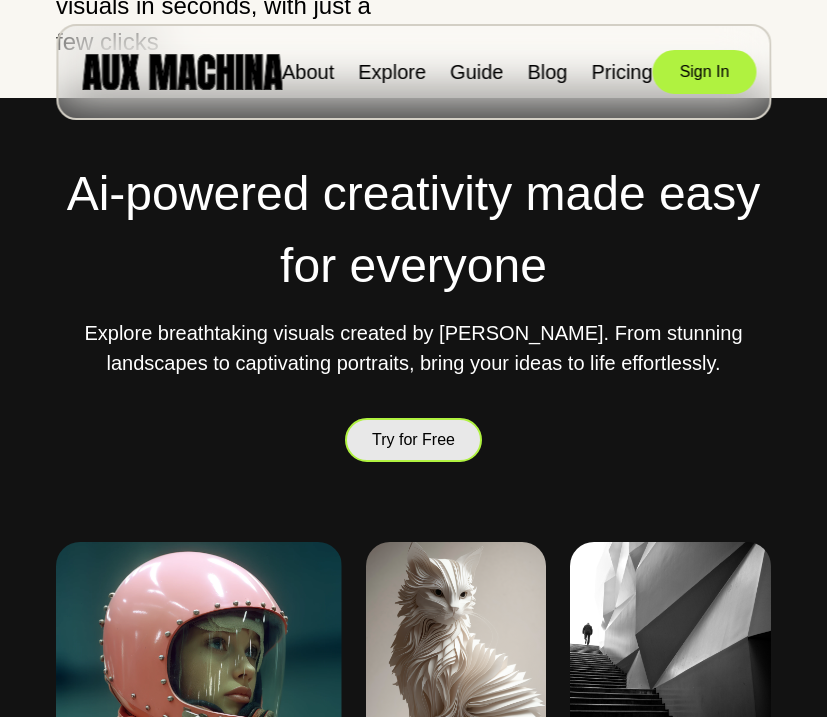 click on "Try for Free" at bounding box center (413, 440) 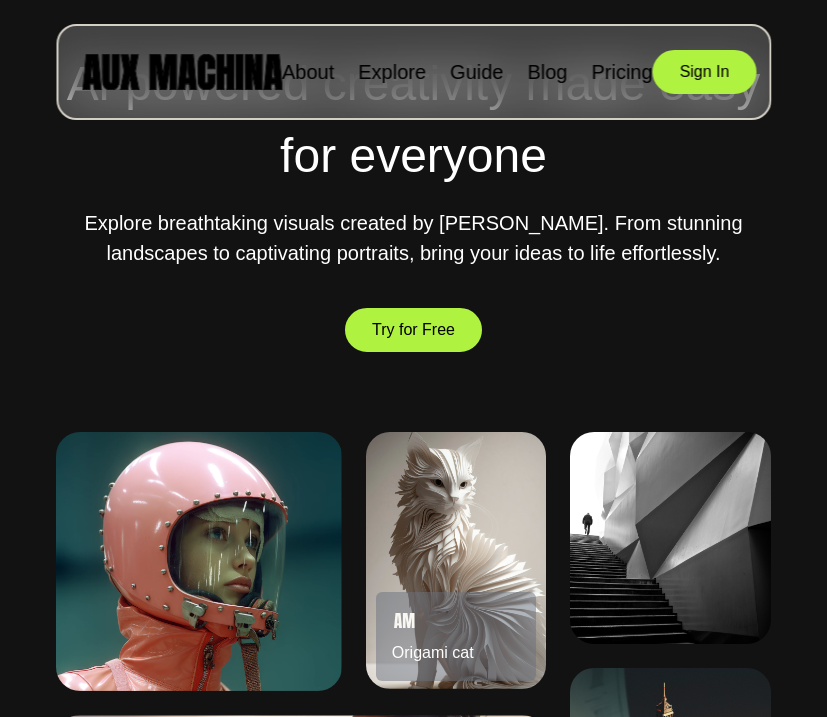 scroll, scrollTop: 698, scrollLeft: 0, axis: vertical 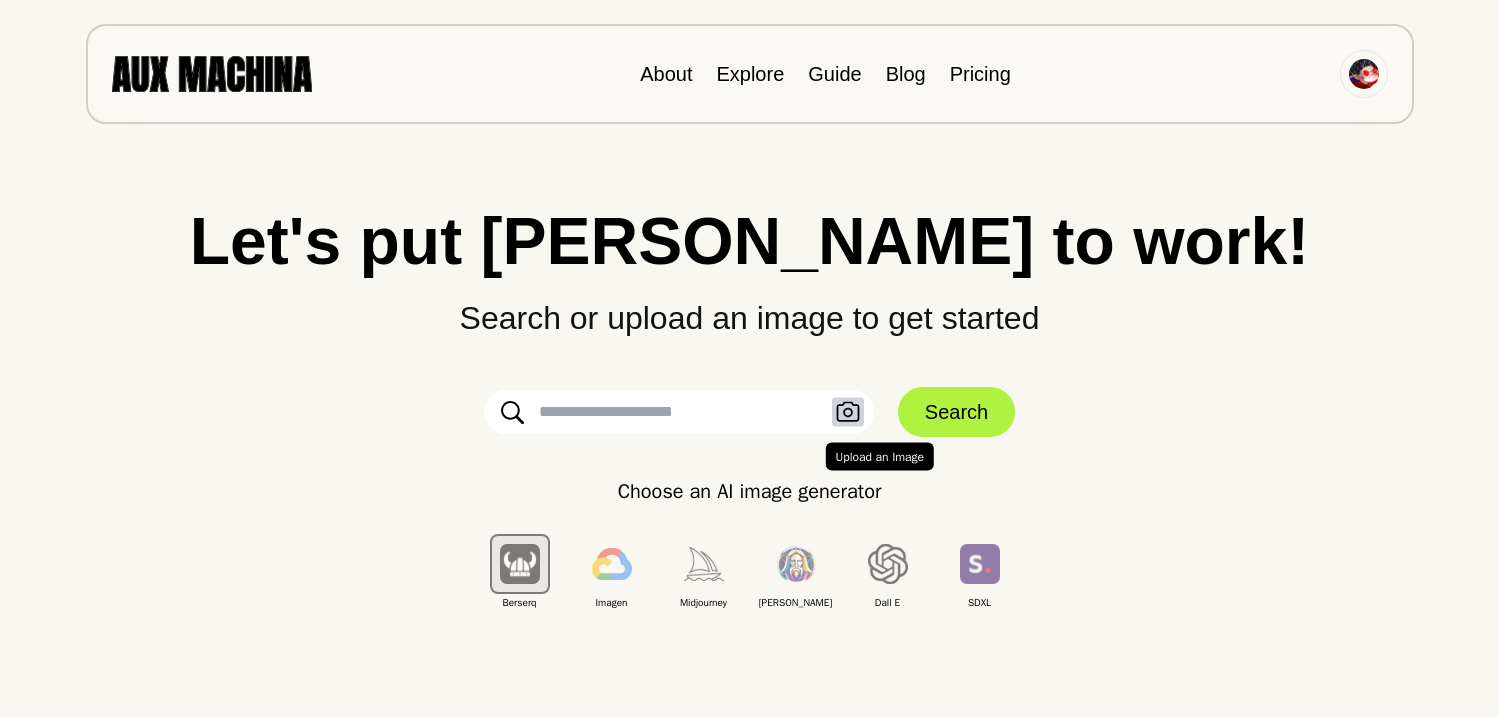 click 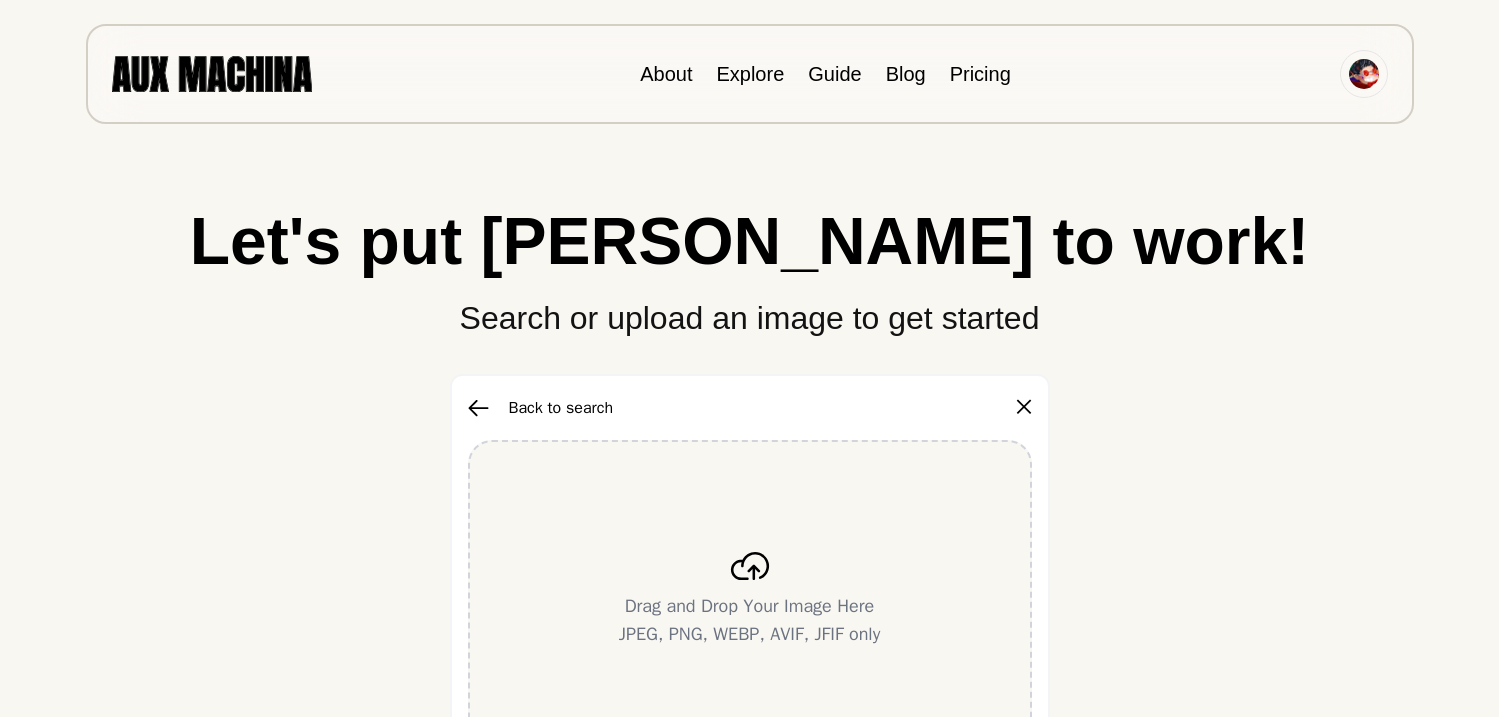 click on "Drag and Drop Your Image Here JPEG, PNG, WEBP, AVIF, JFIF only" at bounding box center (750, 600) 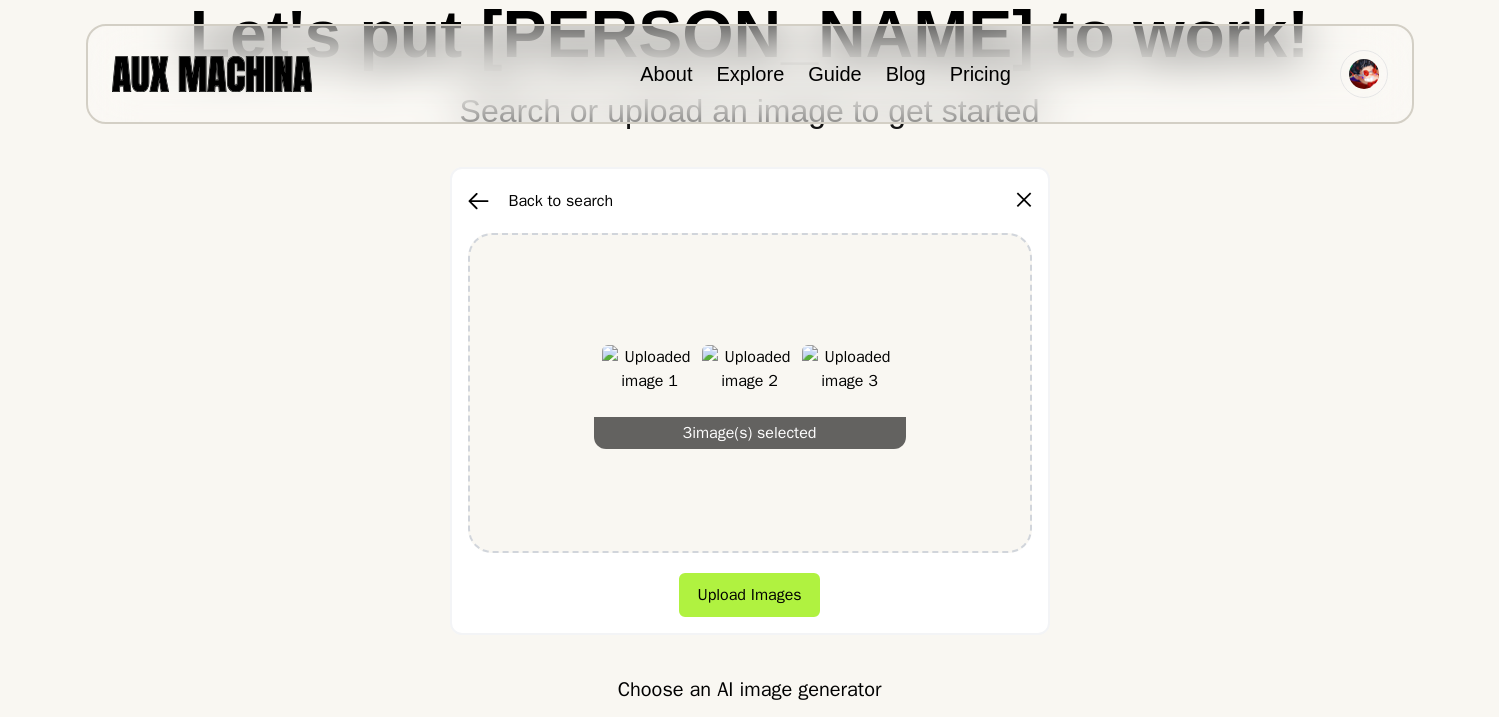 scroll, scrollTop: 318, scrollLeft: 0, axis: vertical 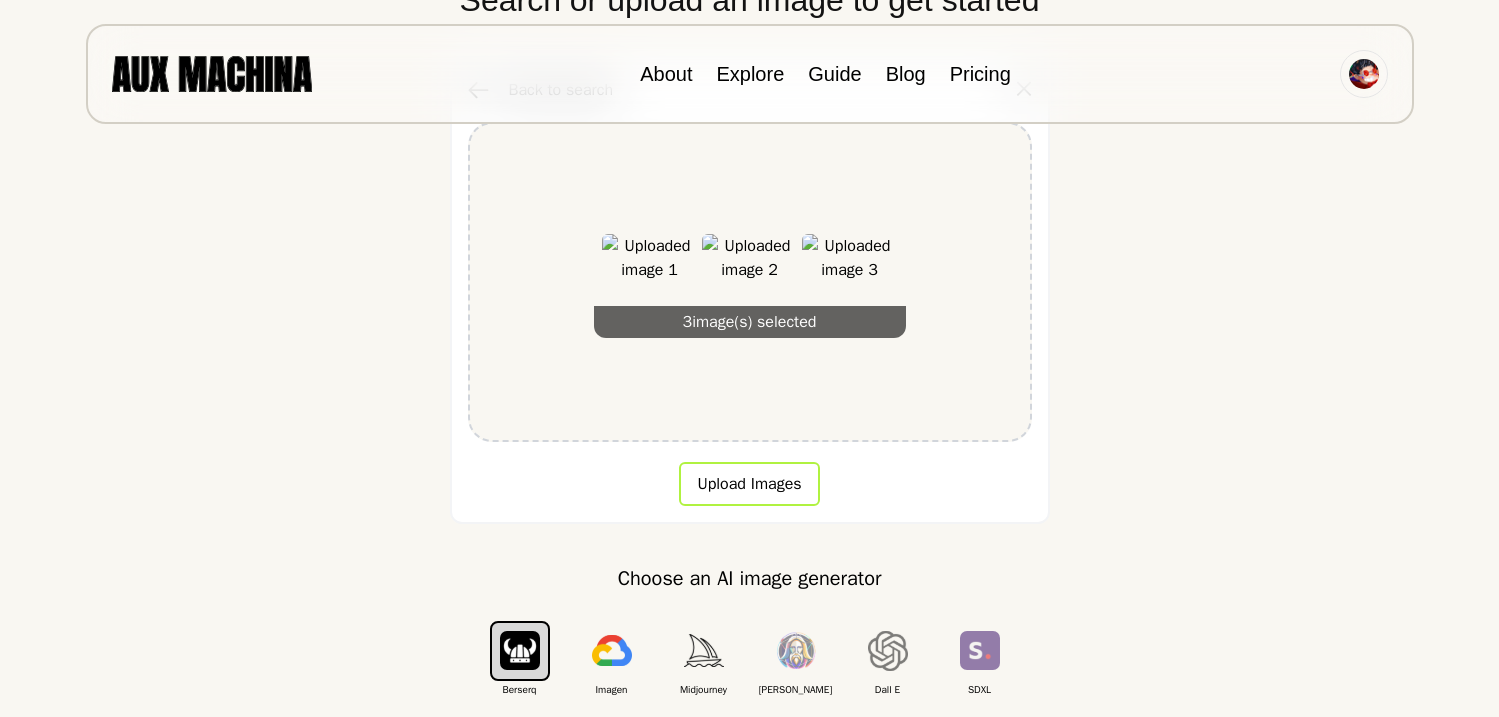 click on "Upload Images" at bounding box center (749, 484) 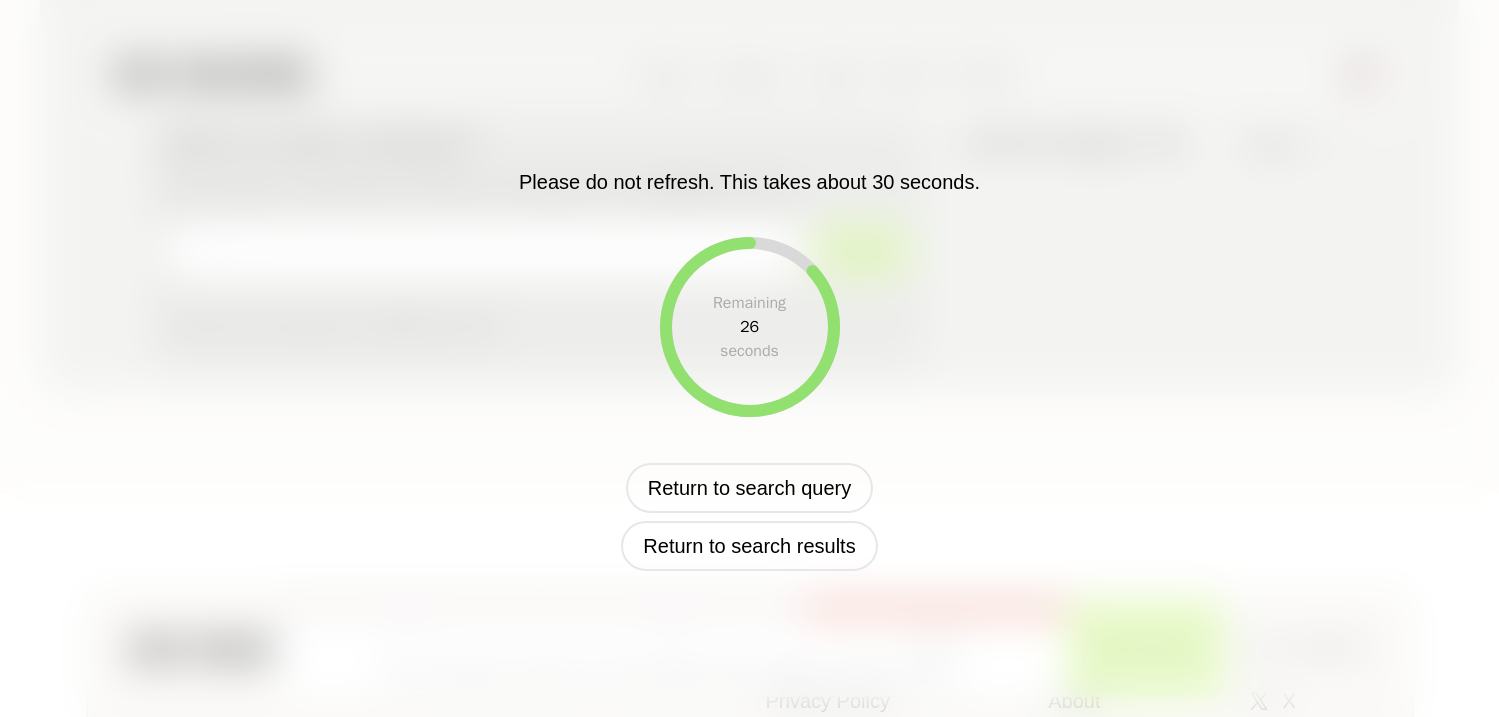 drag, startPoint x: 811, startPoint y: 498, endPoint x: 1045, endPoint y: 435, distance: 242.33241 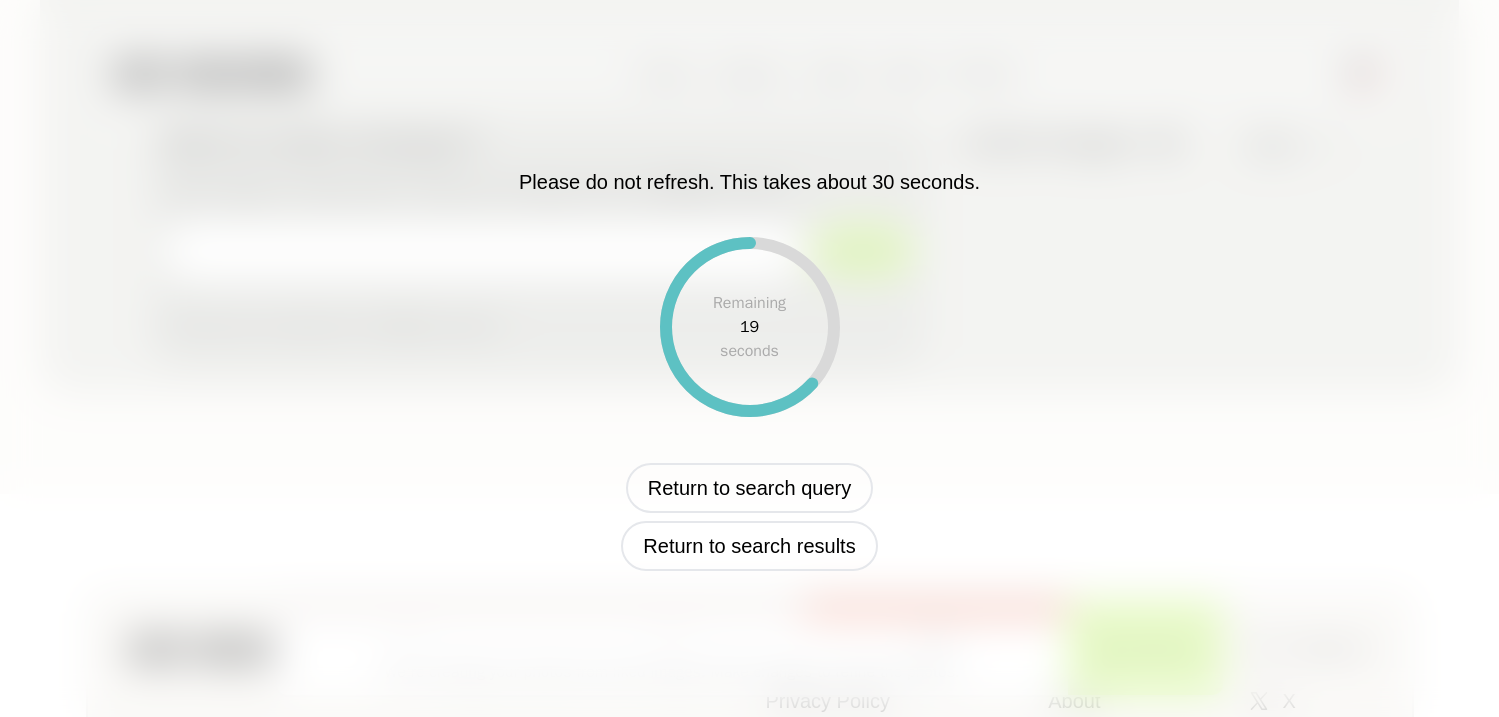 type 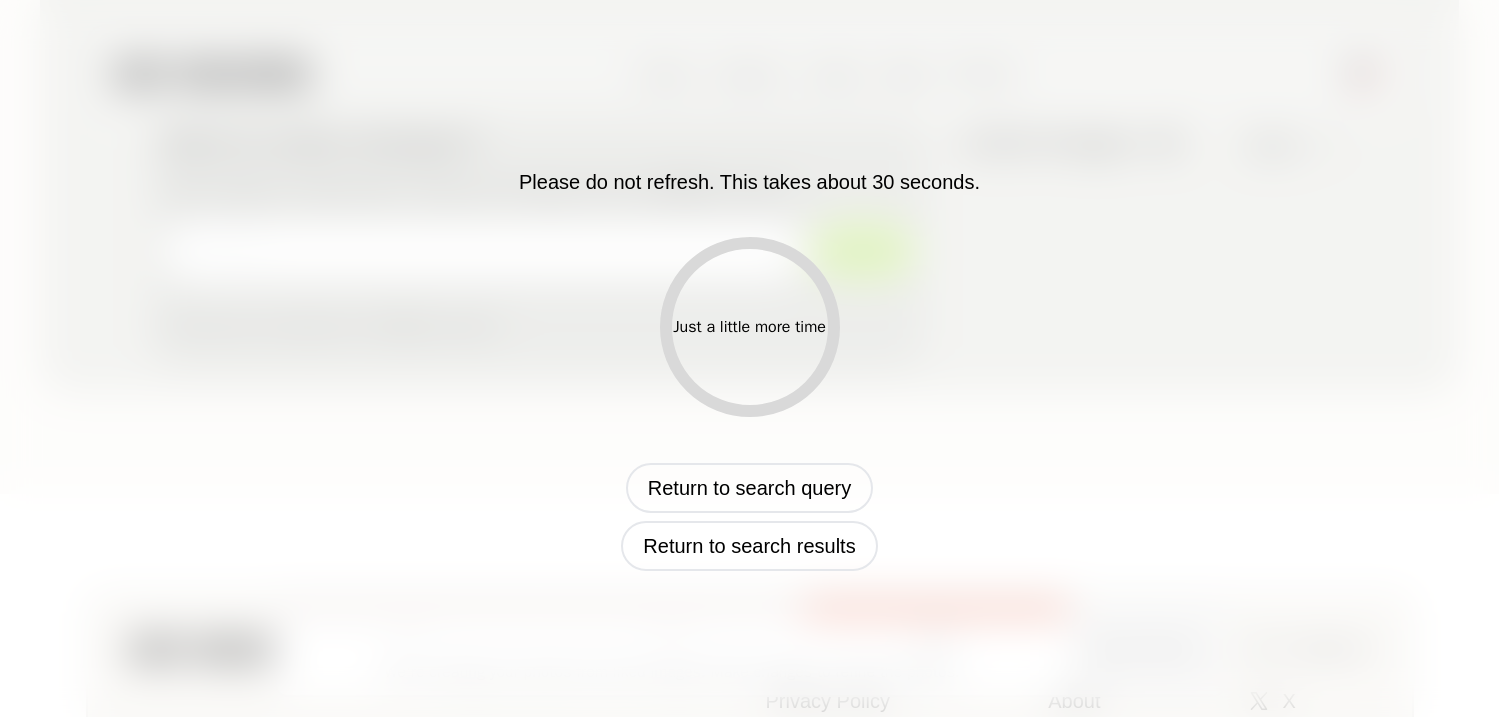 click on "Just a little more time" at bounding box center [749, 327] 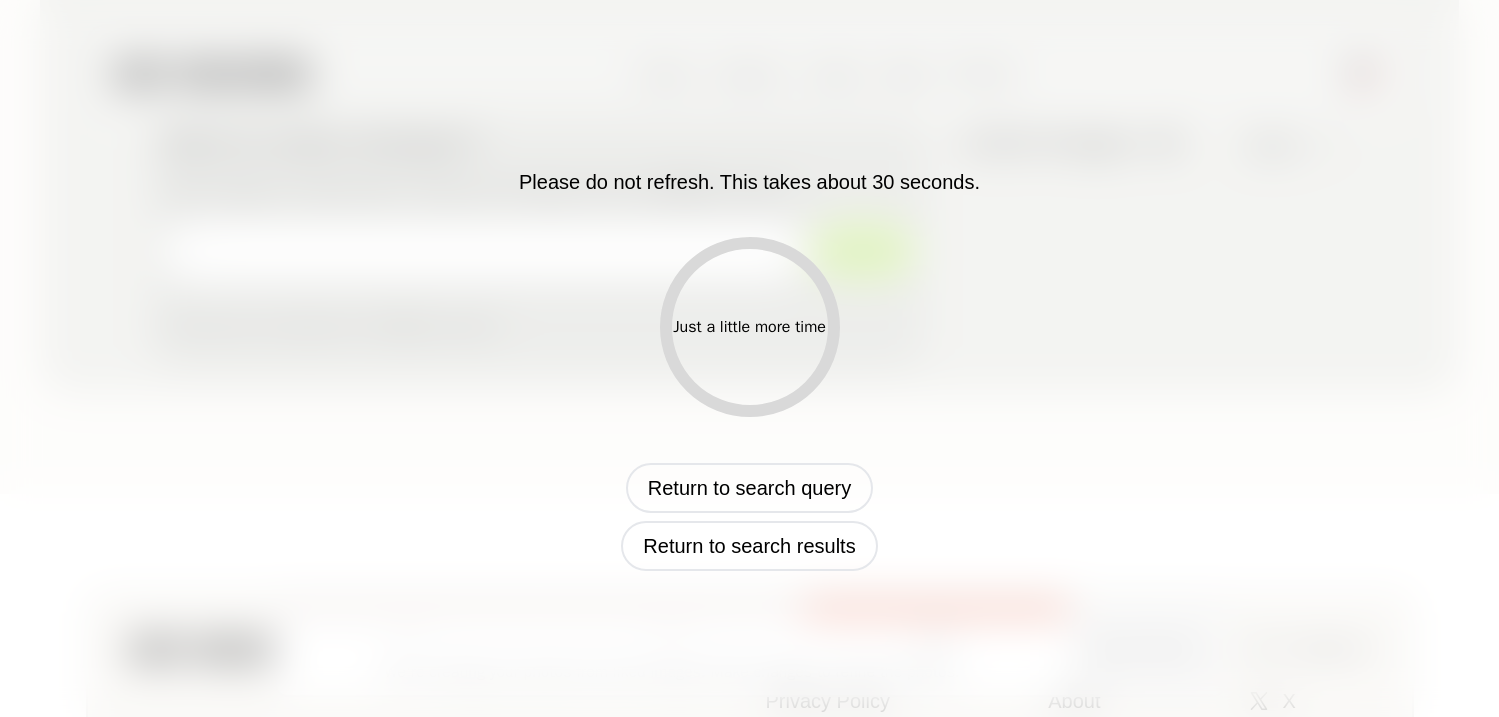 click on "Just a little more time" at bounding box center (749, 327) 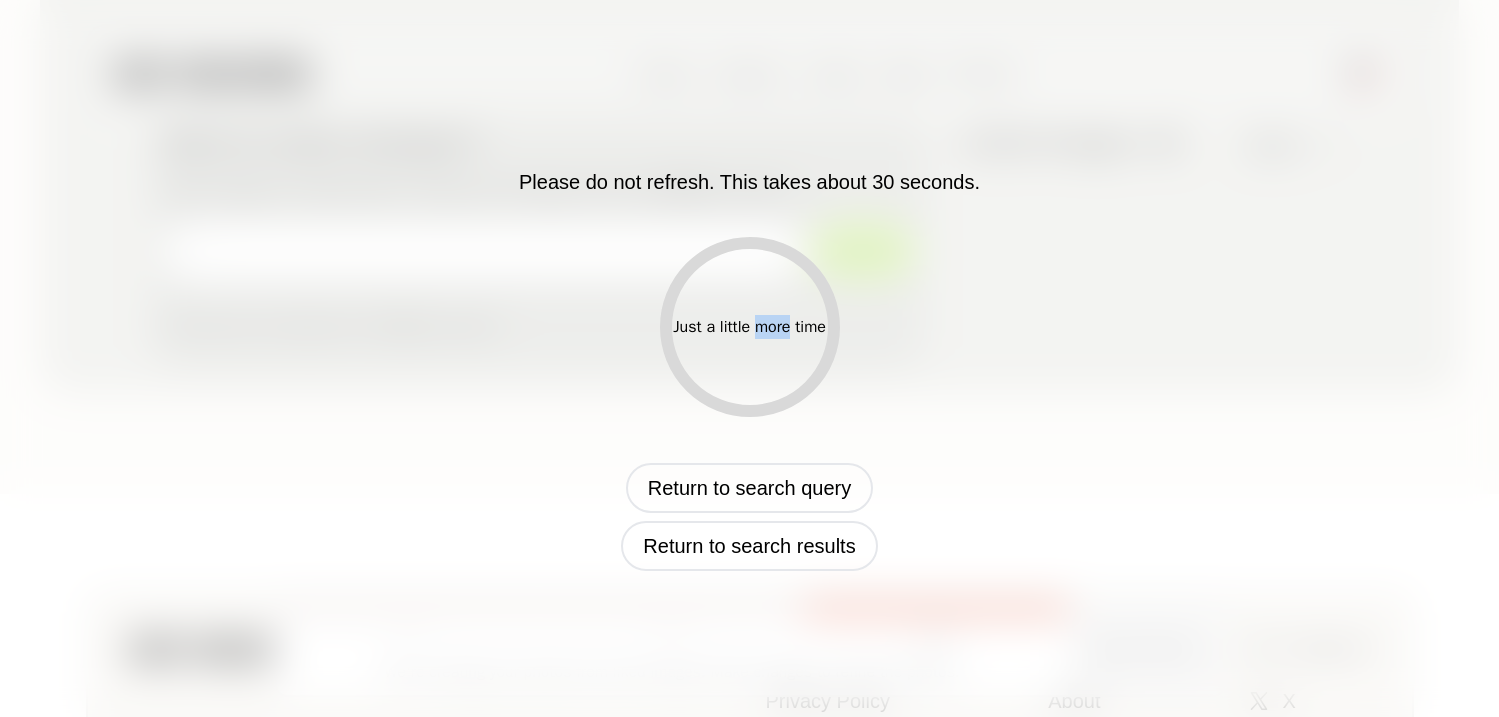 click on "Just a little more time" at bounding box center (749, 327) 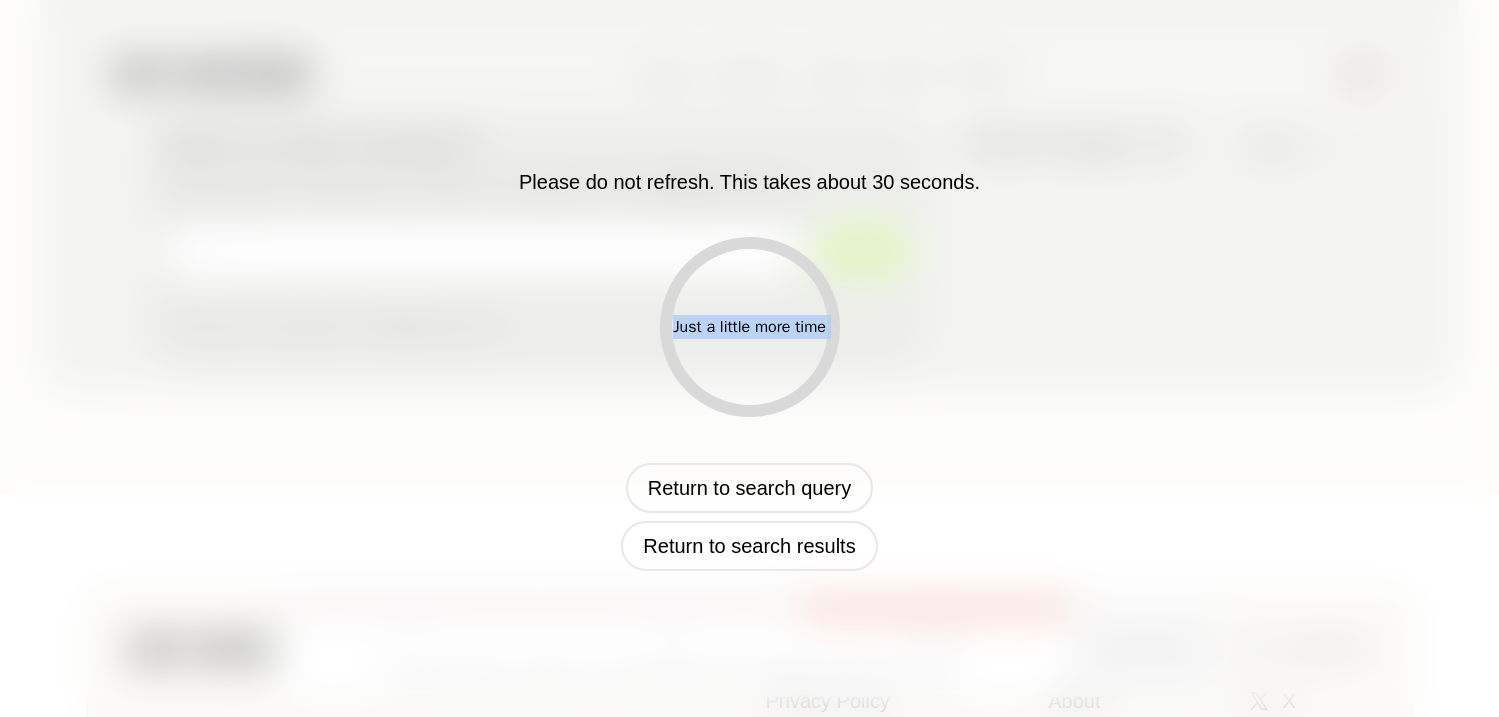 click on "Just a little more time" at bounding box center [749, 327] 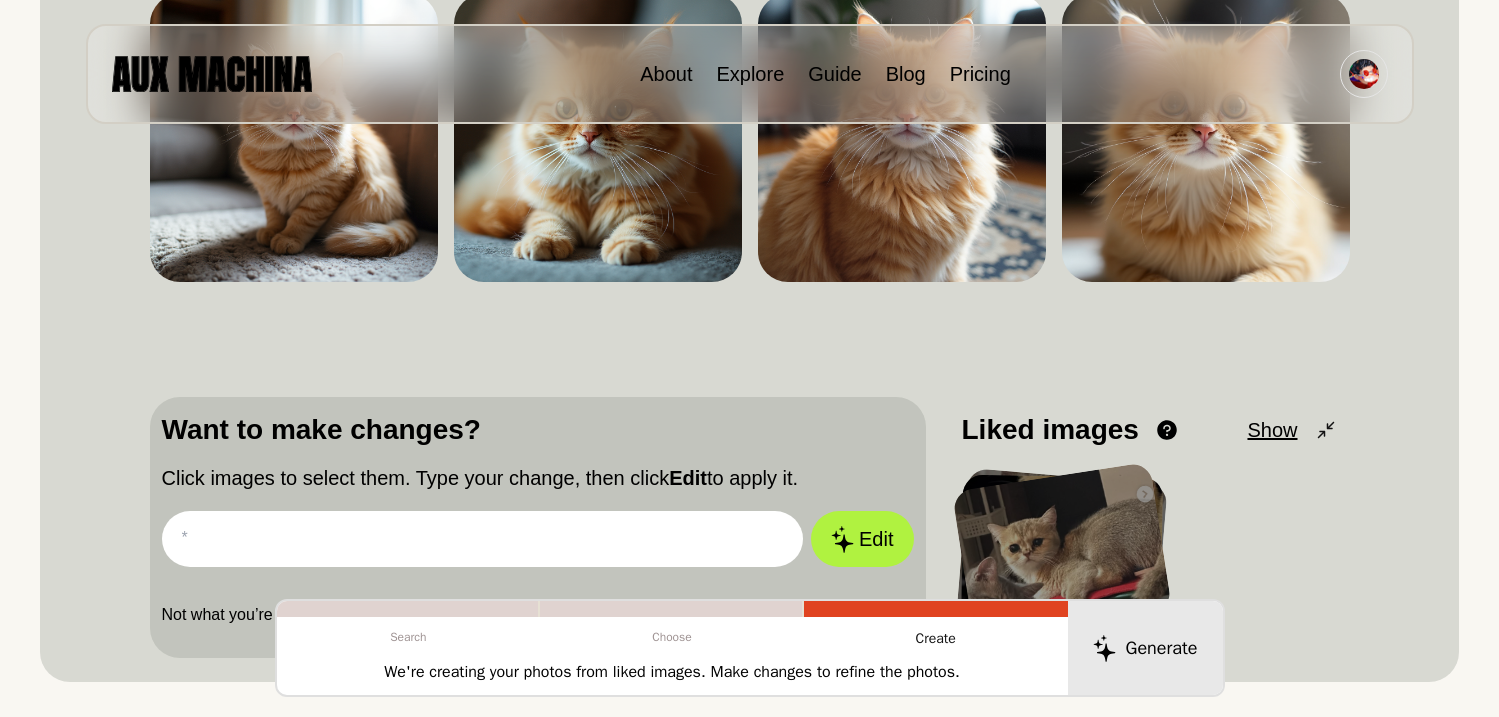 scroll, scrollTop: 606, scrollLeft: 0, axis: vertical 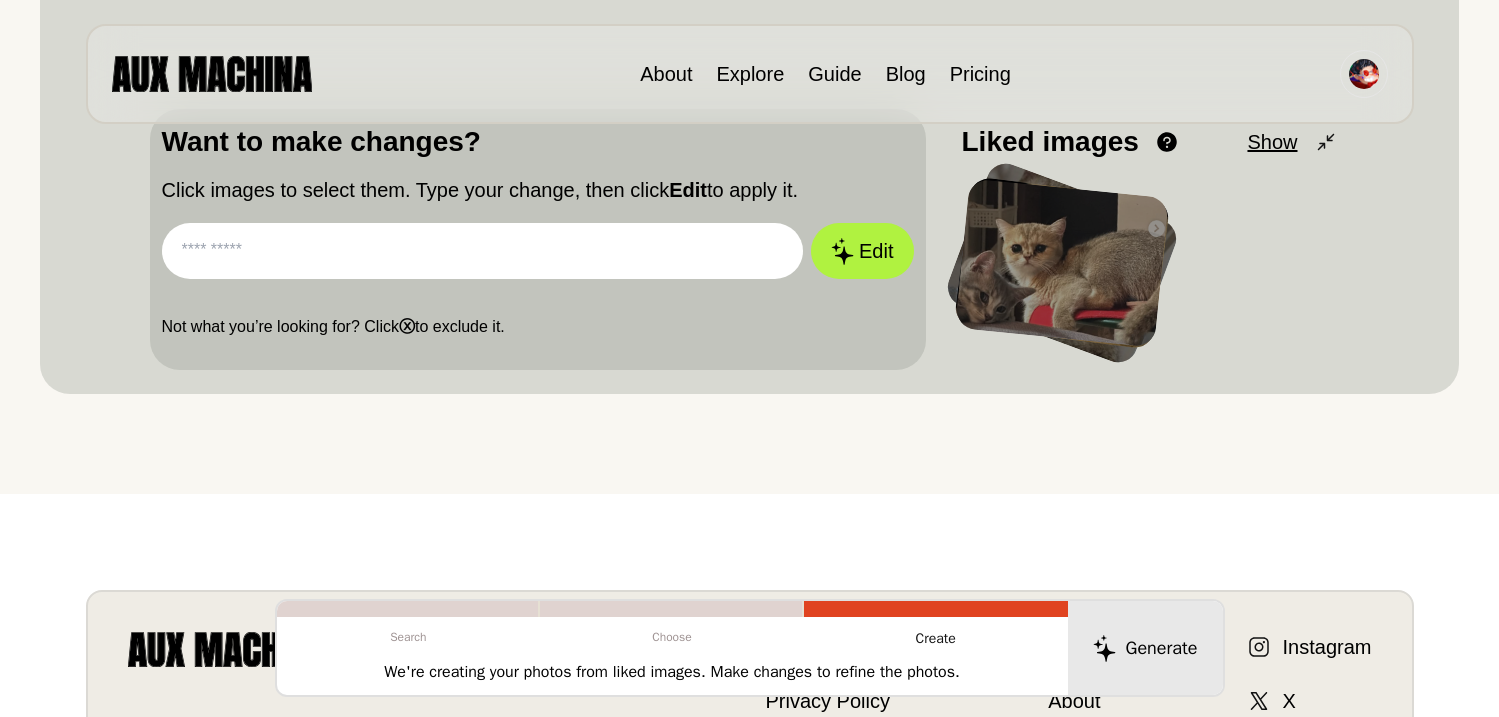 click at bounding box center [483, 251] 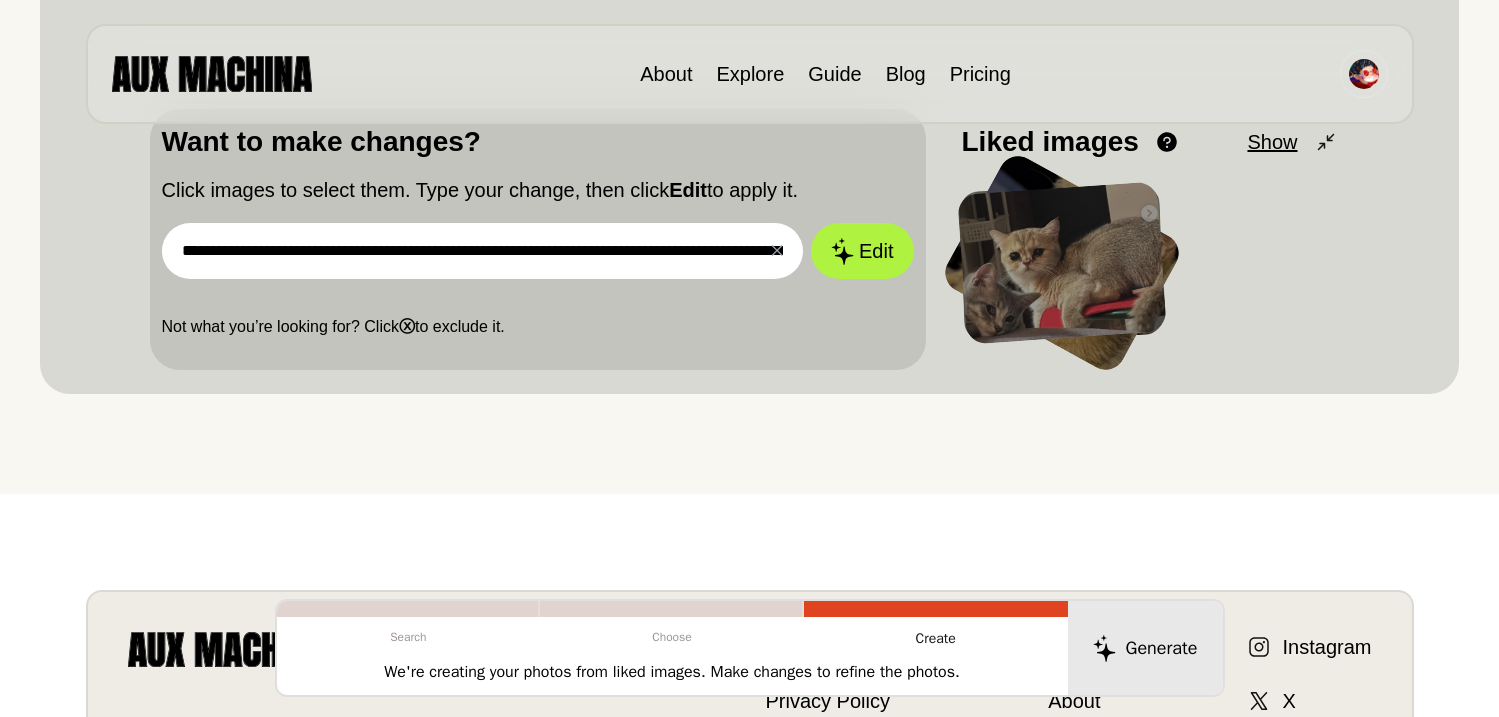 scroll, scrollTop: 0, scrollLeft: 149, axis: horizontal 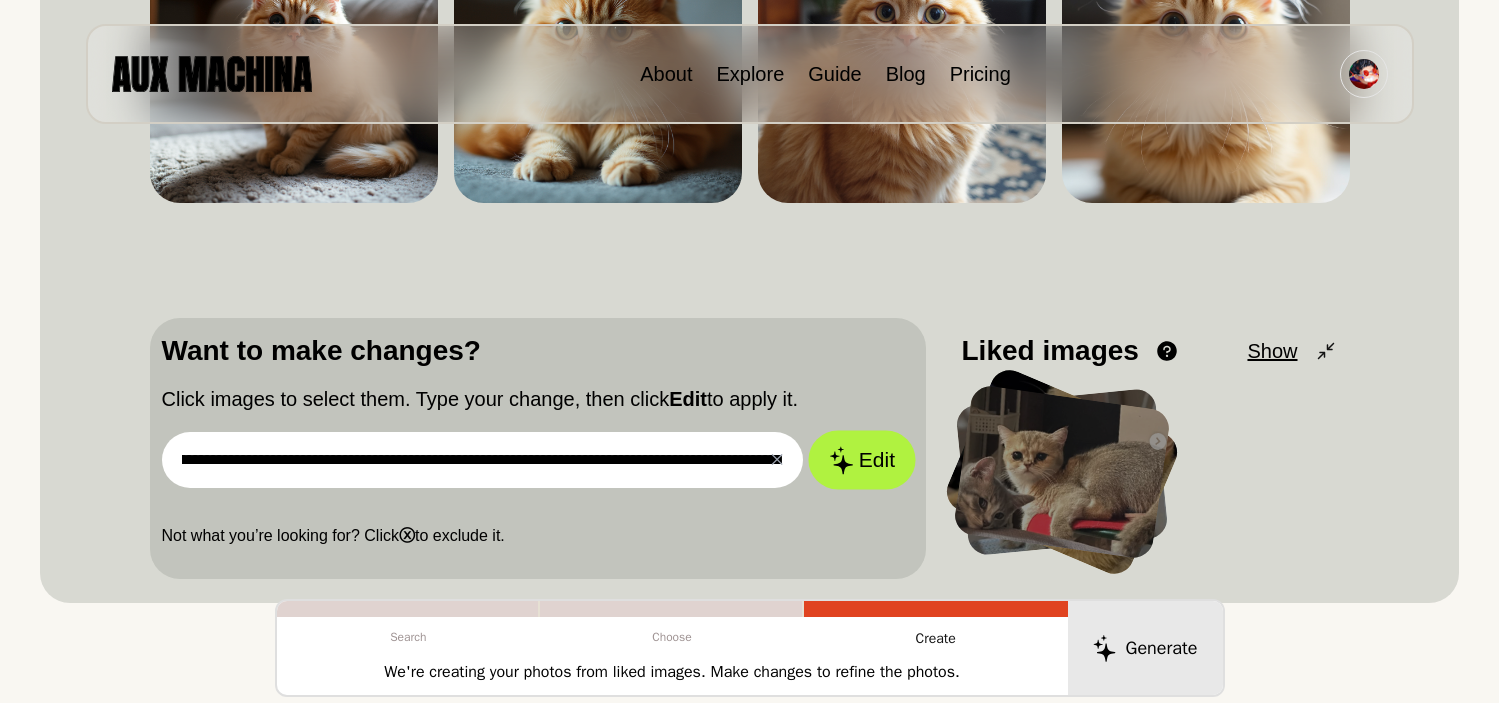 type on "**********" 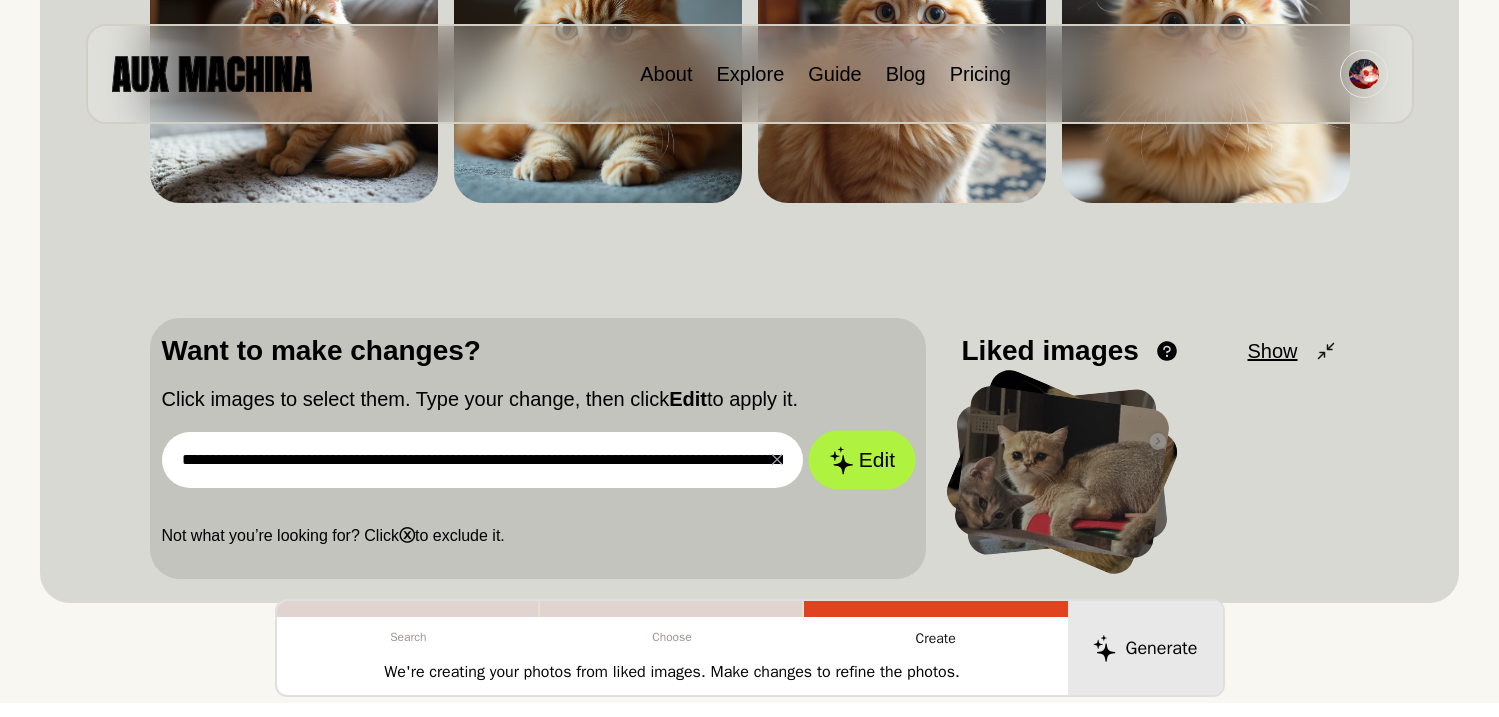 click on "Edit" at bounding box center (862, 460) 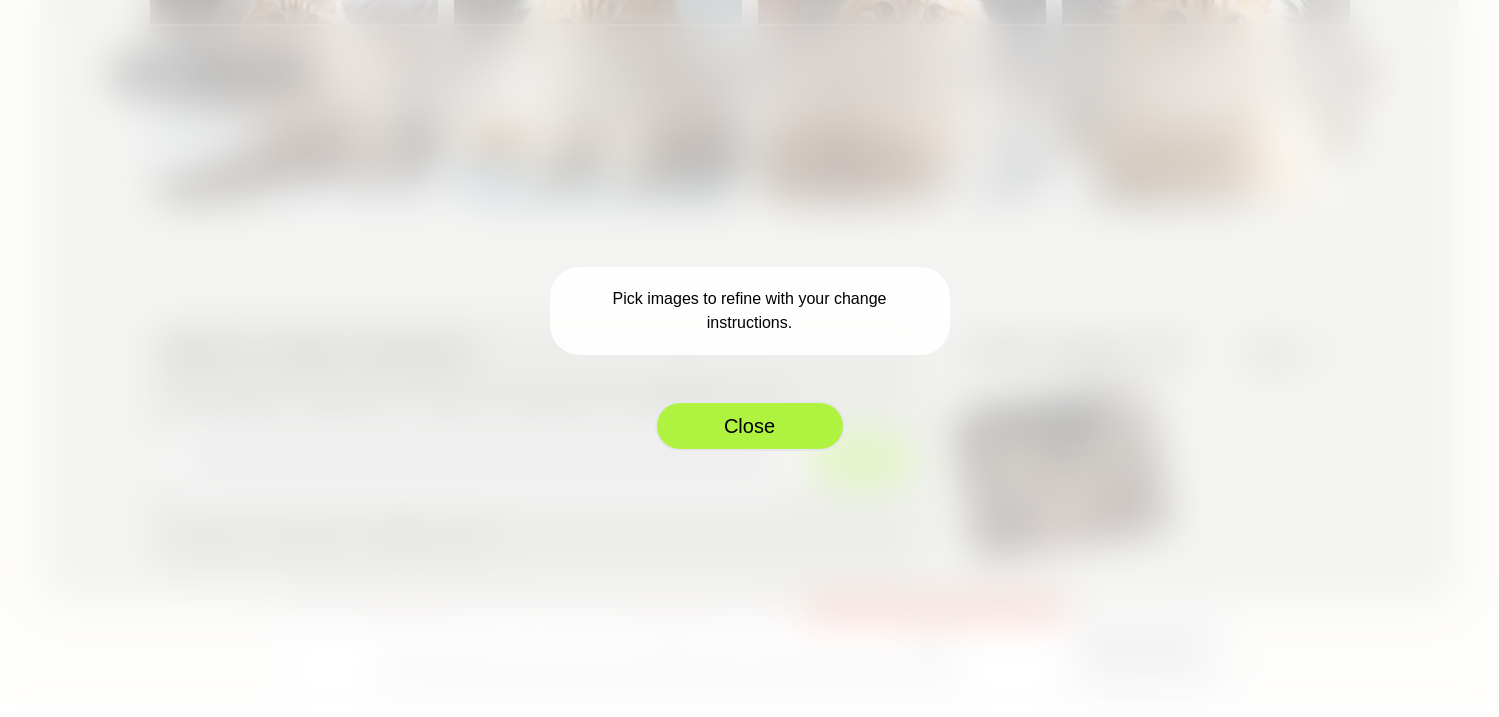 click on "Close" at bounding box center (750, 426) 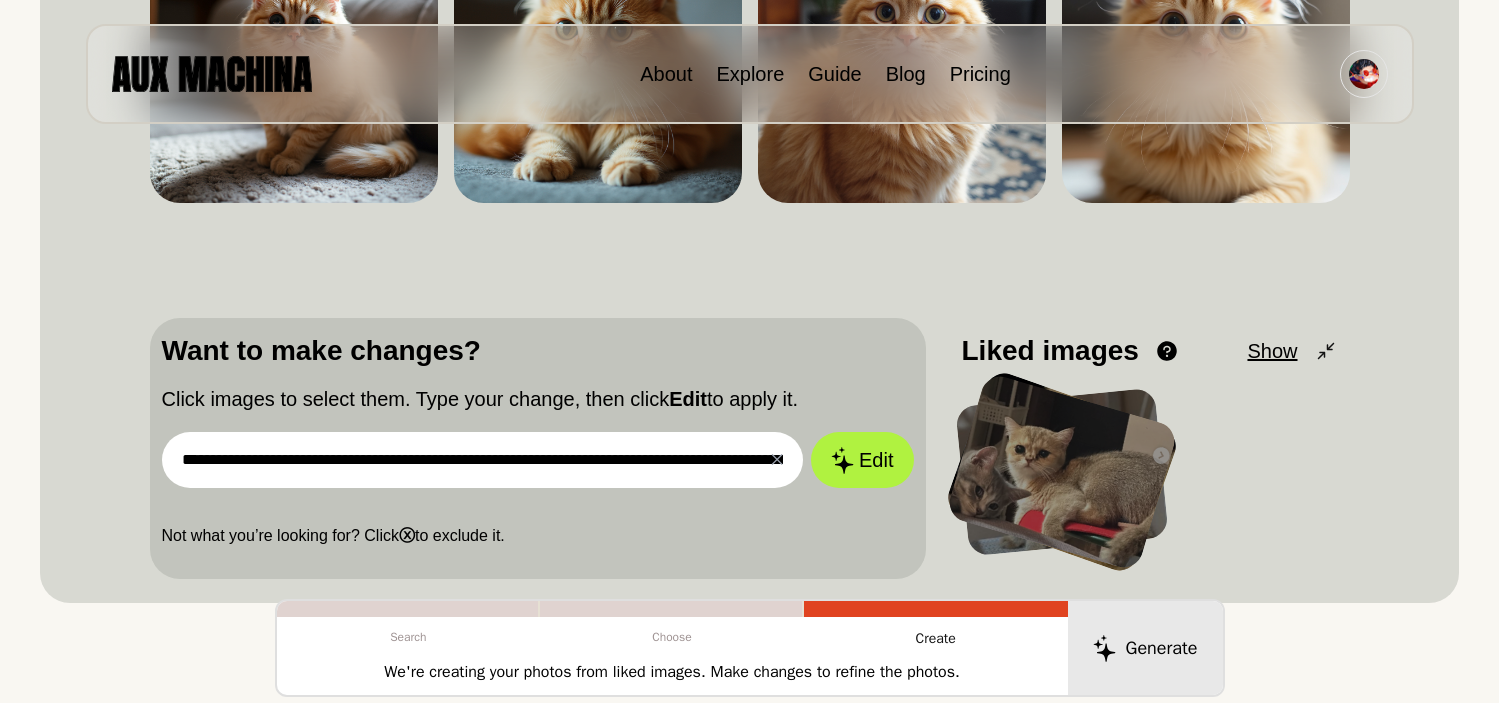 click at bounding box center [1061, 472] 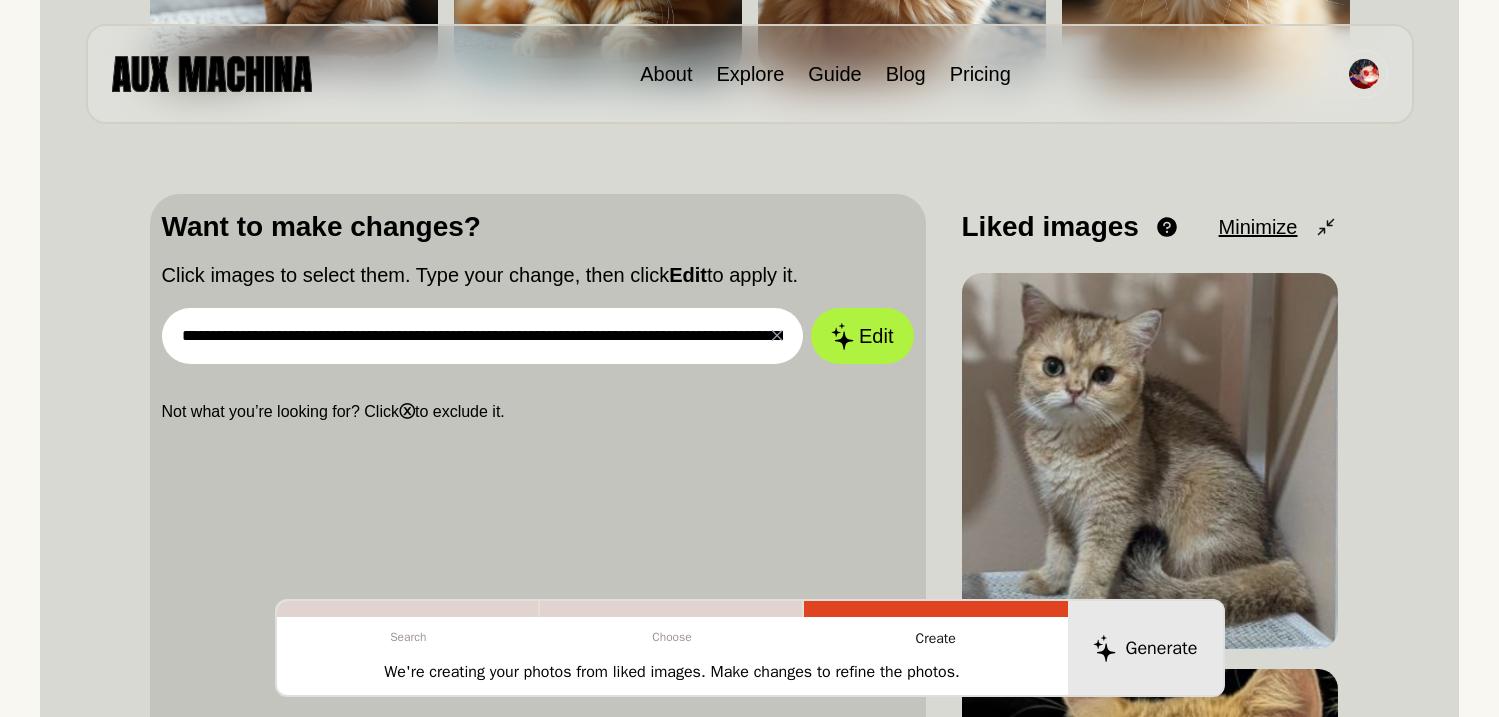scroll, scrollTop: 510, scrollLeft: 0, axis: vertical 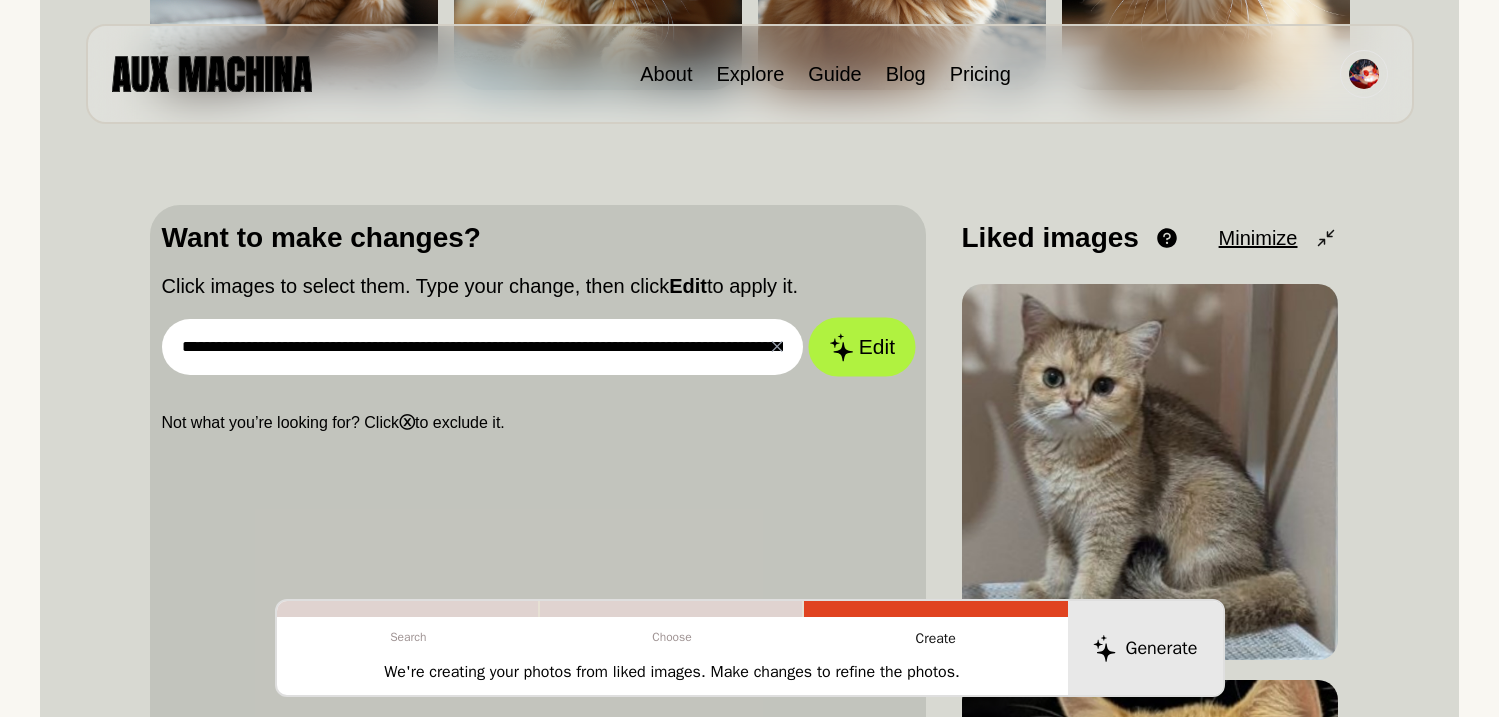 click 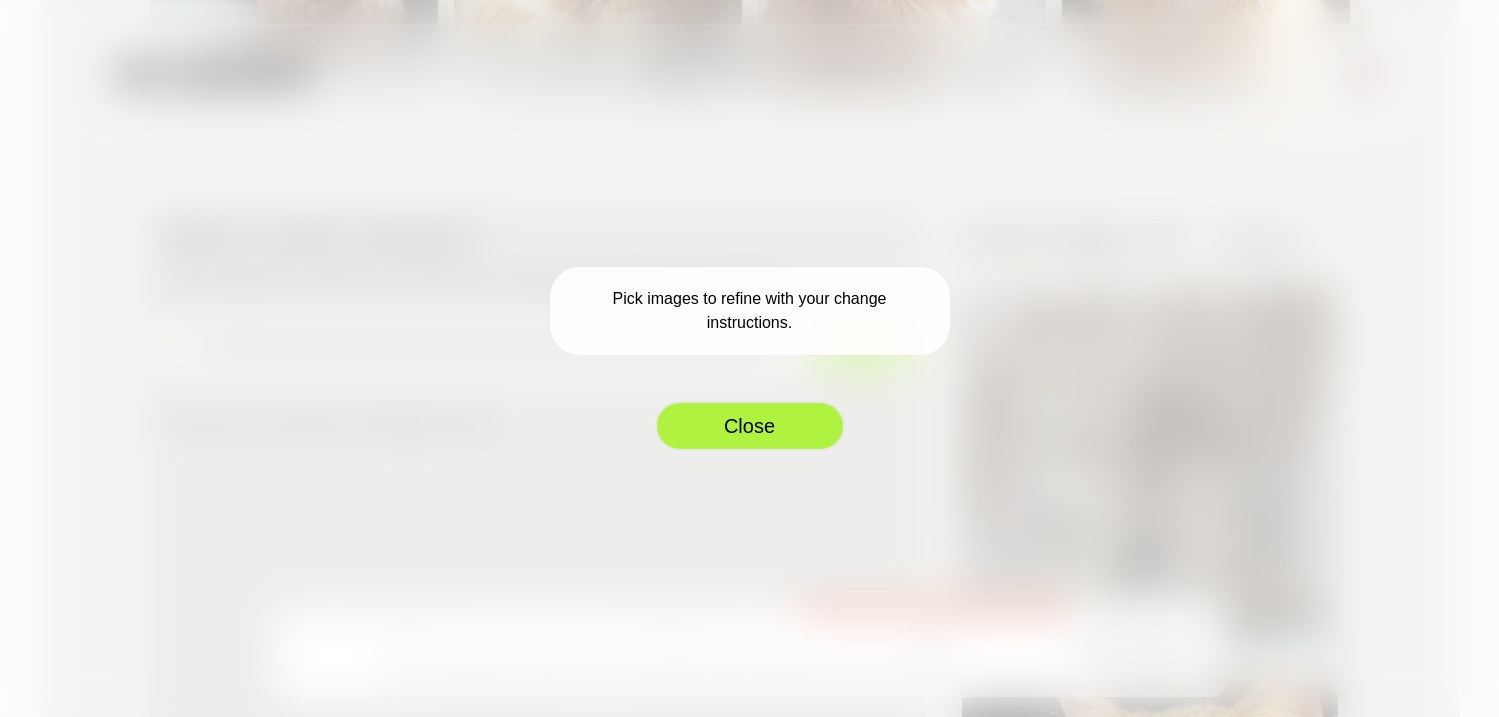 click on "Close" at bounding box center [750, 426] 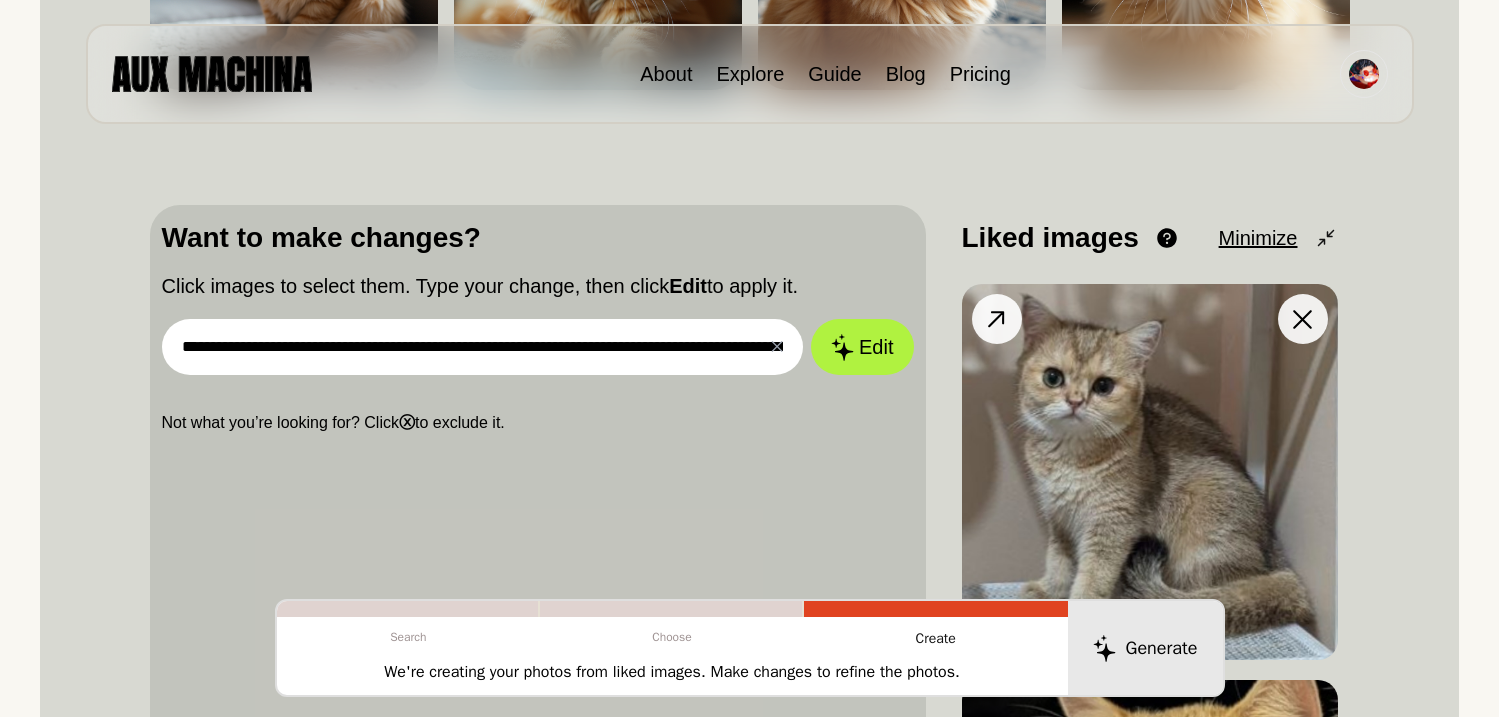 click at bounding box center (1150, 472) 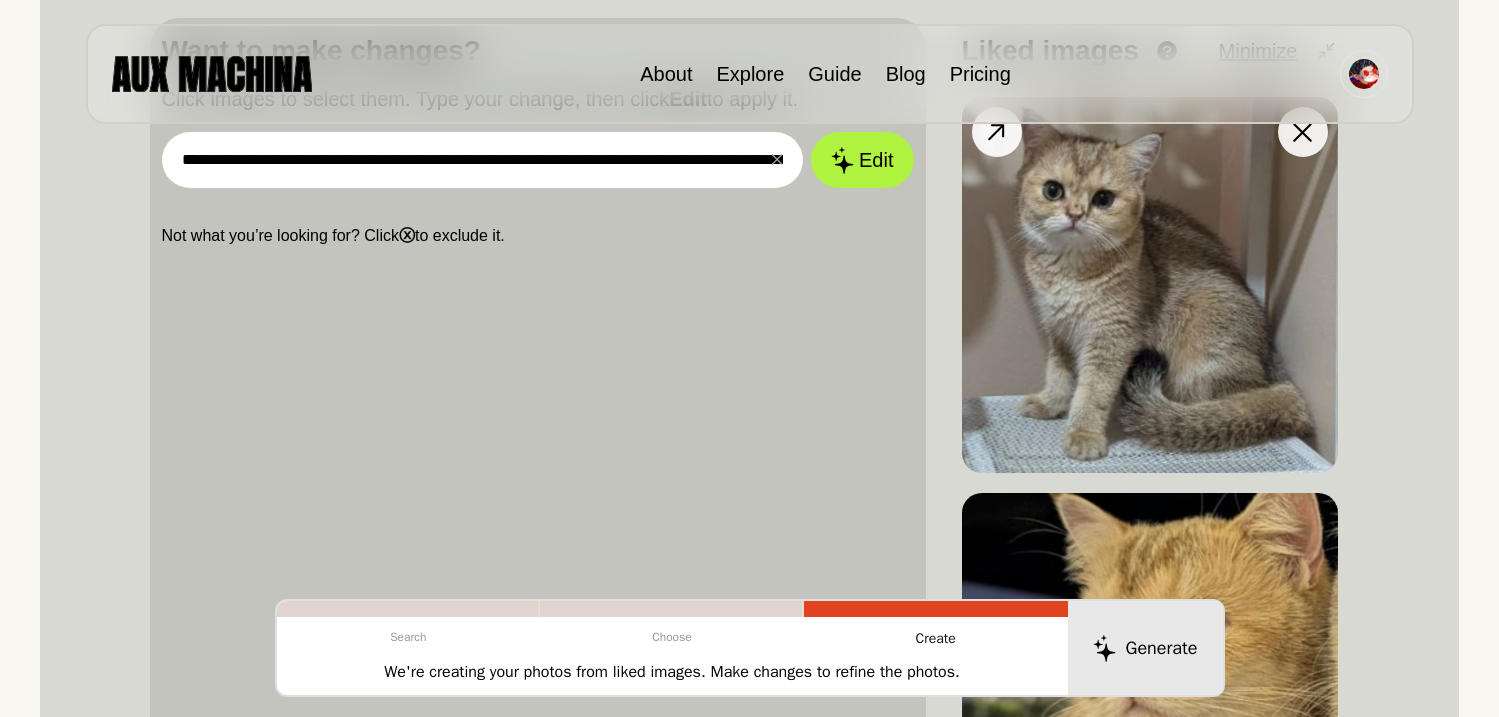 scroll, scrollTop: 824, scrollLeft: 0, axis: vertical 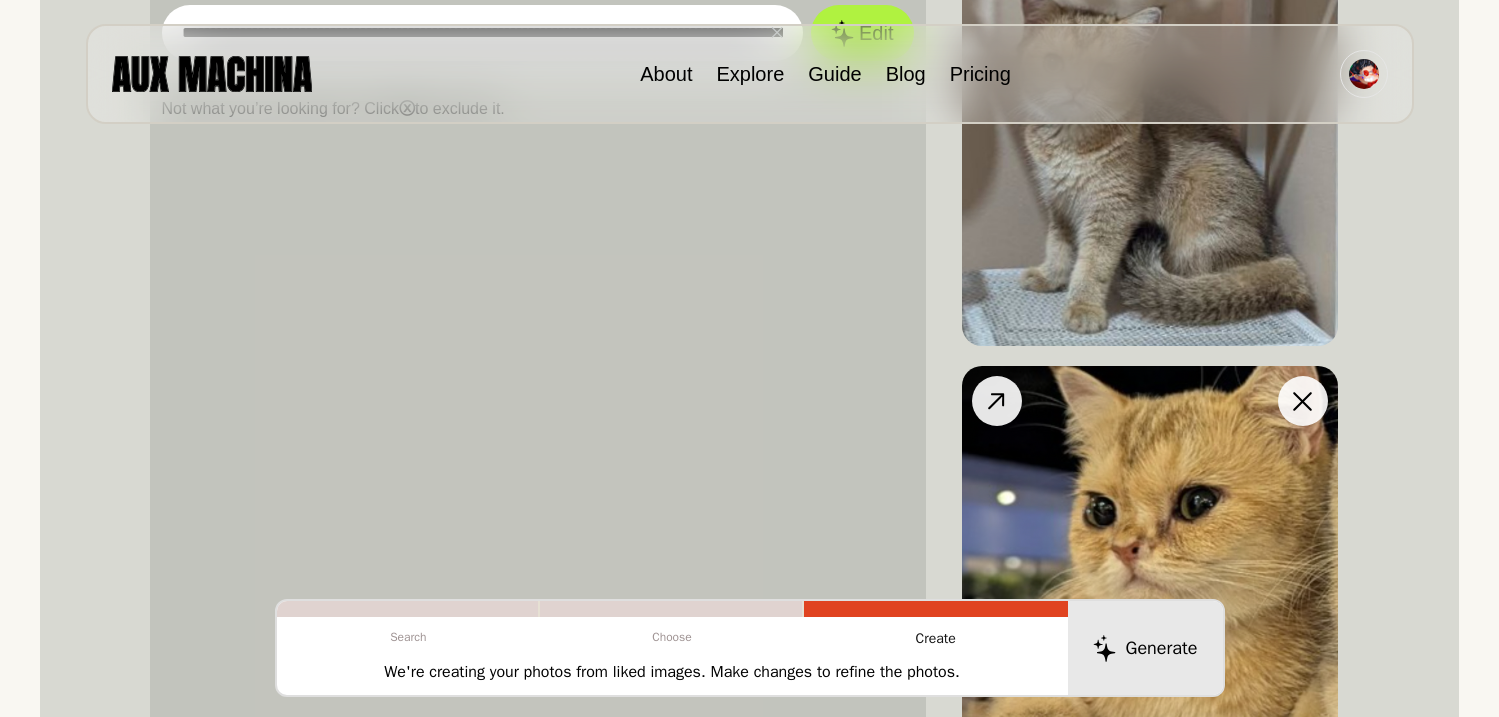 click at bounding box center [997, 401] 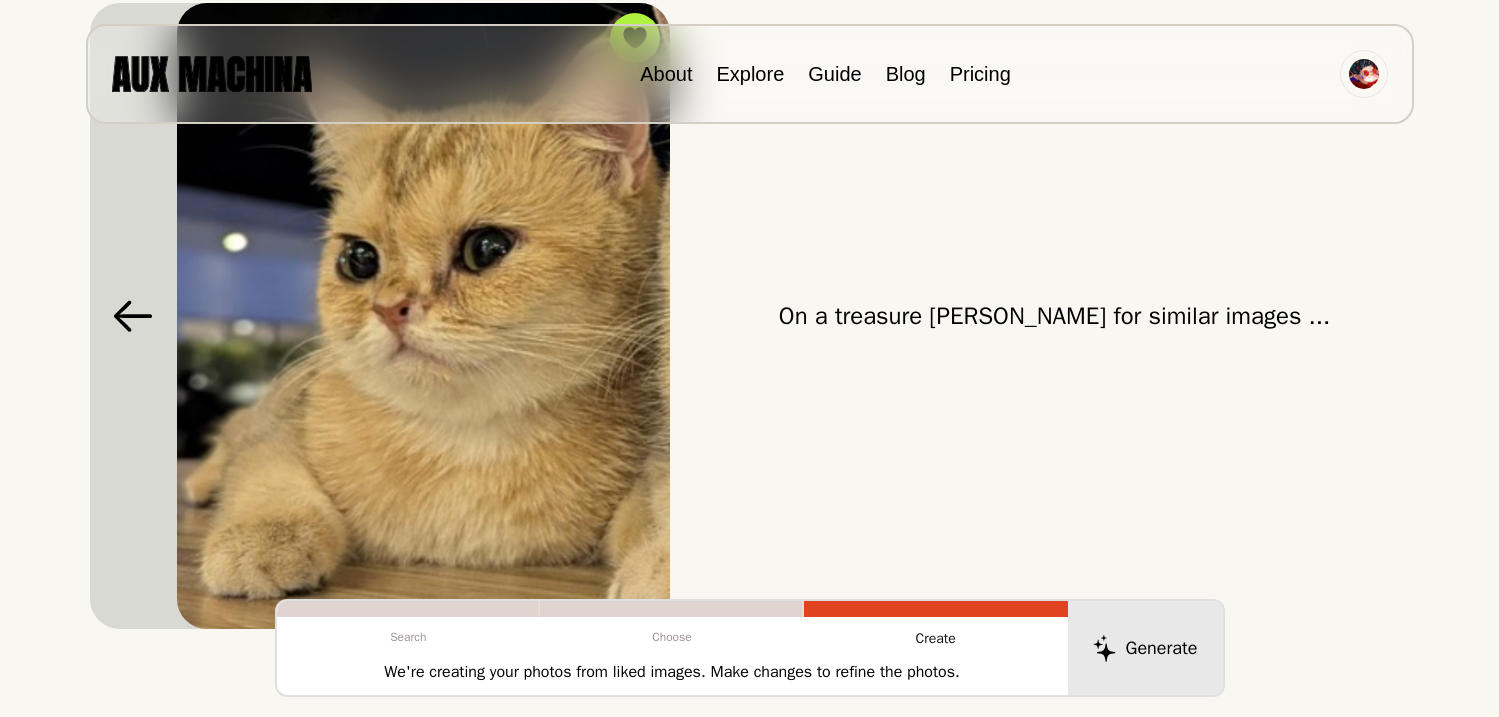 scroll, scrollTop: 138, scrollLeft: 0, axis: vertical 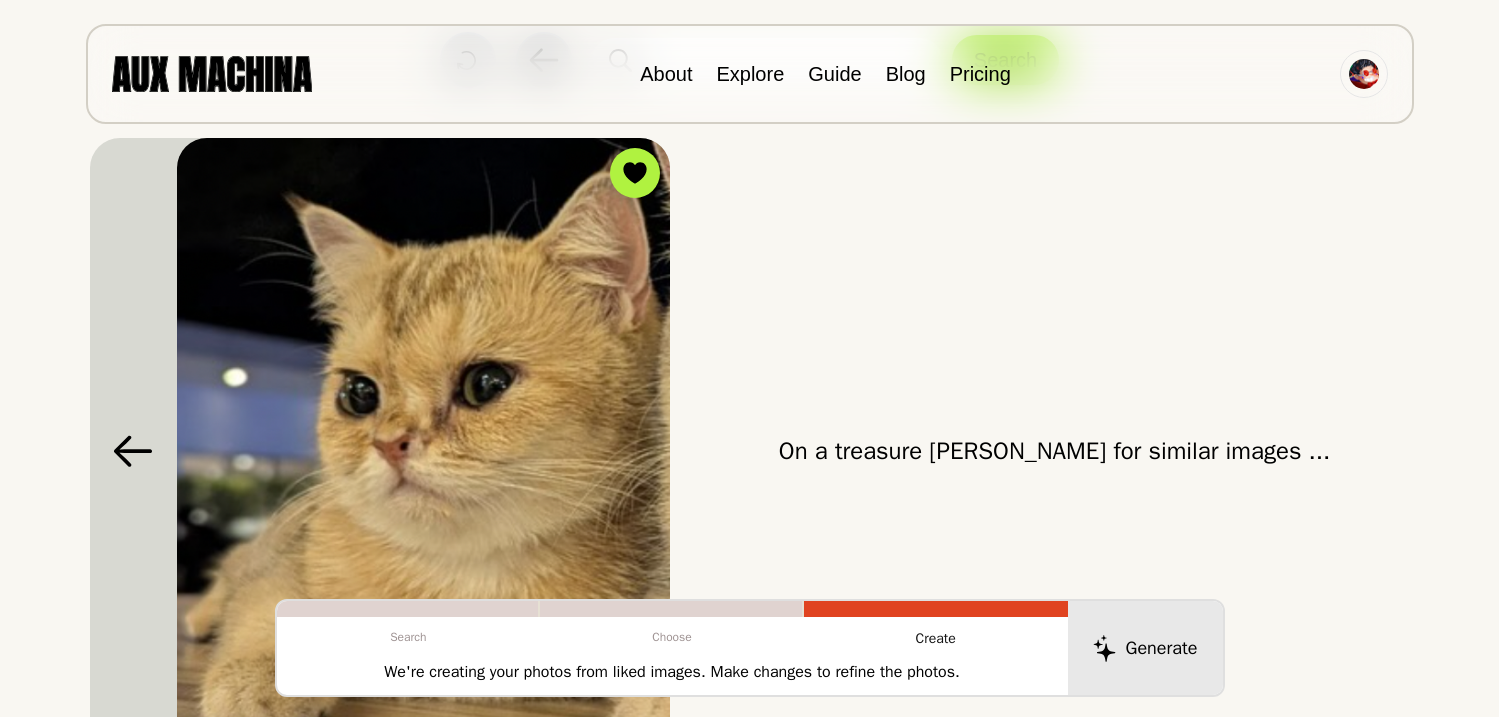 click 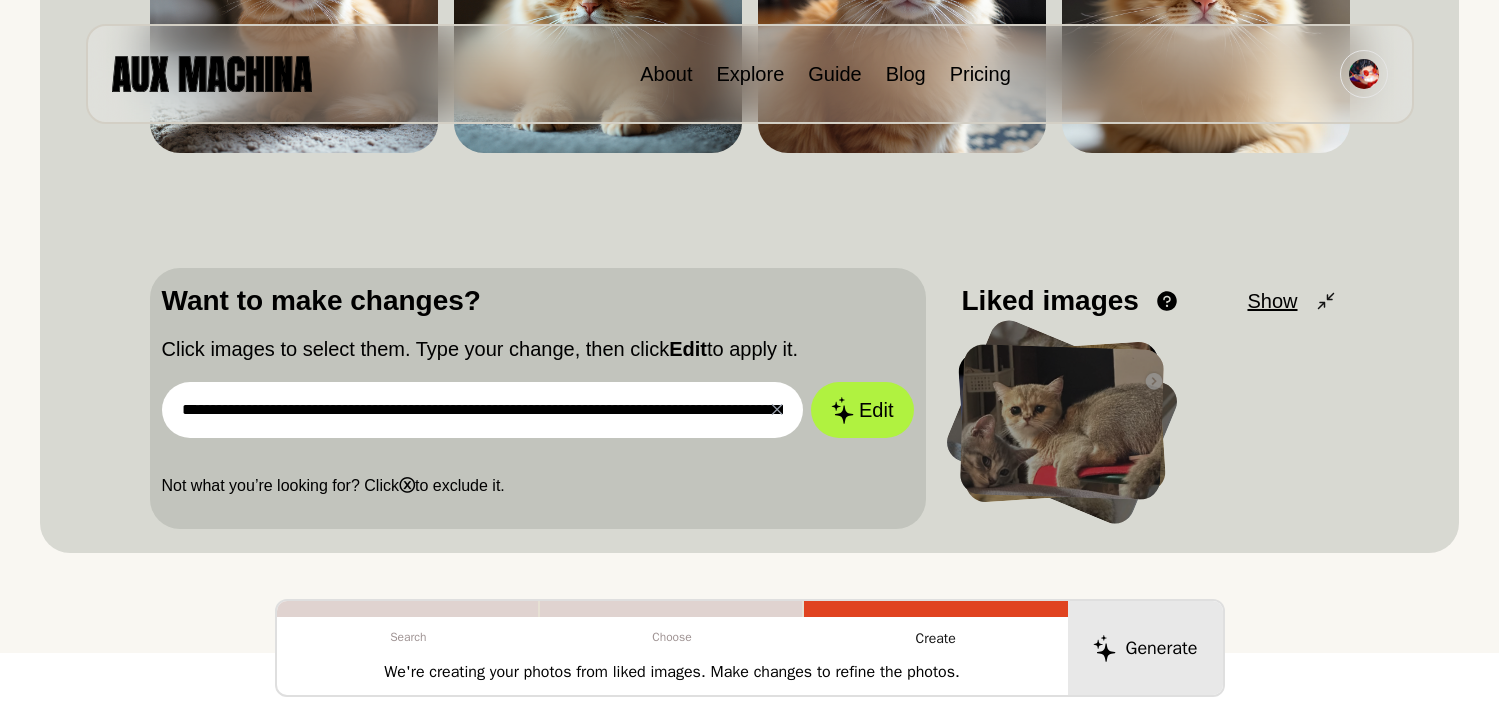 scroll, scrollTop: 447, scrollLeft: 0, axis: vertical 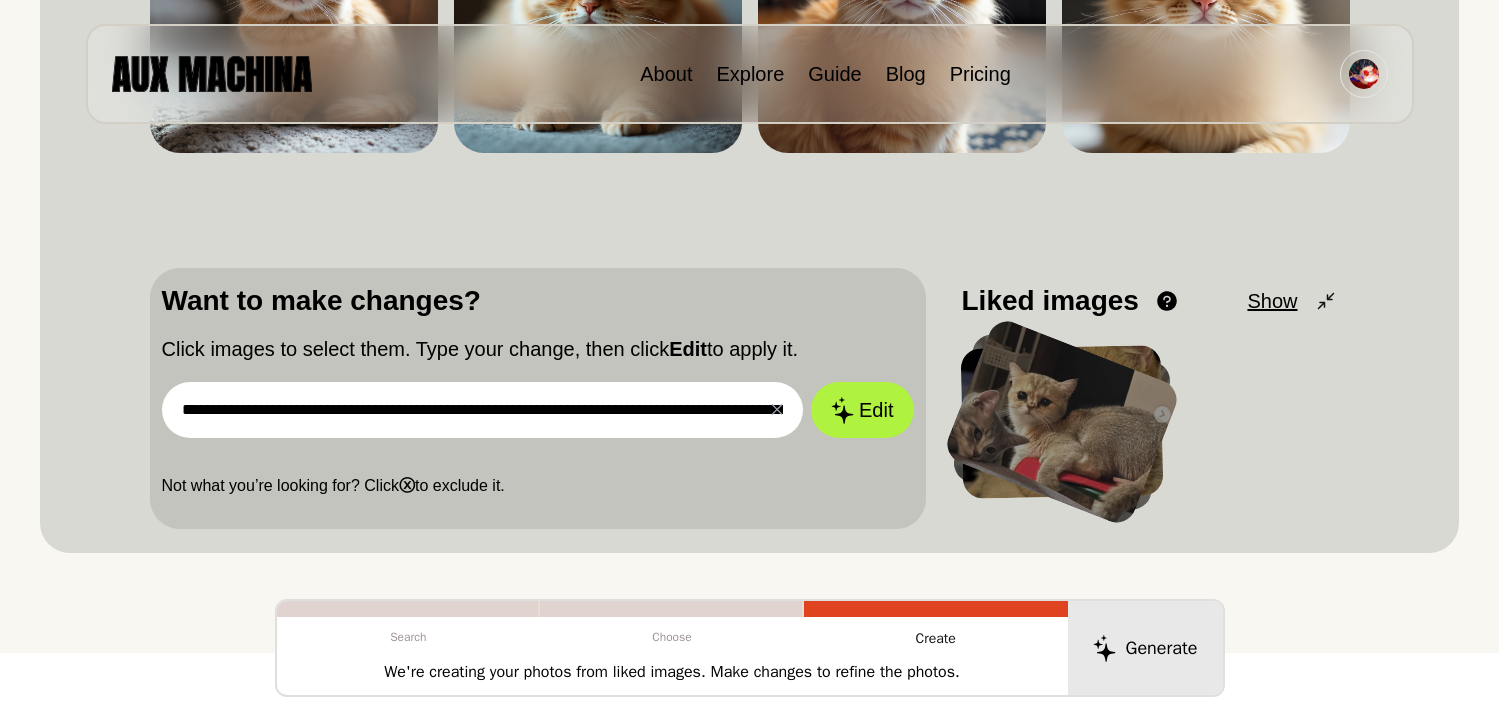 click on "**********" at bounding box center [483, 410] 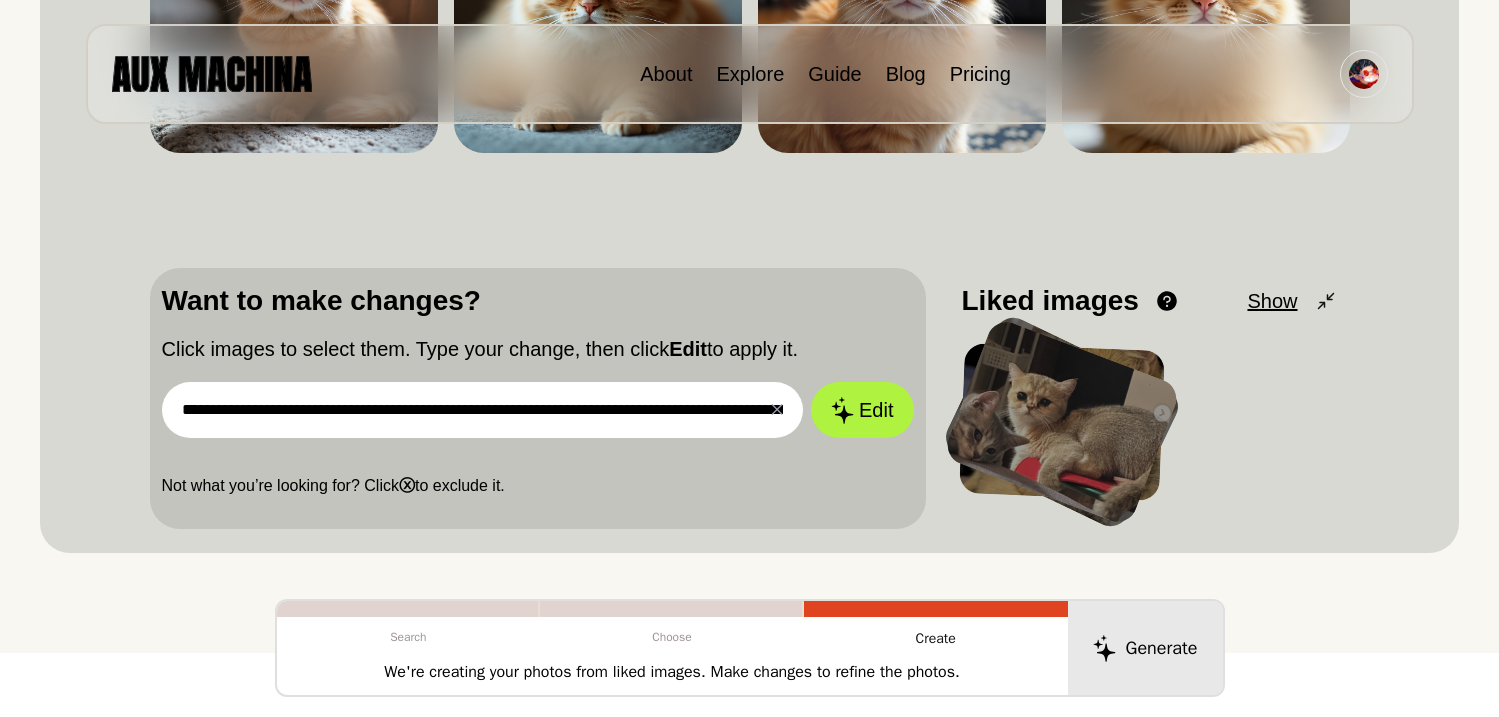 click on "Edit" at bounding box center [862, 410] 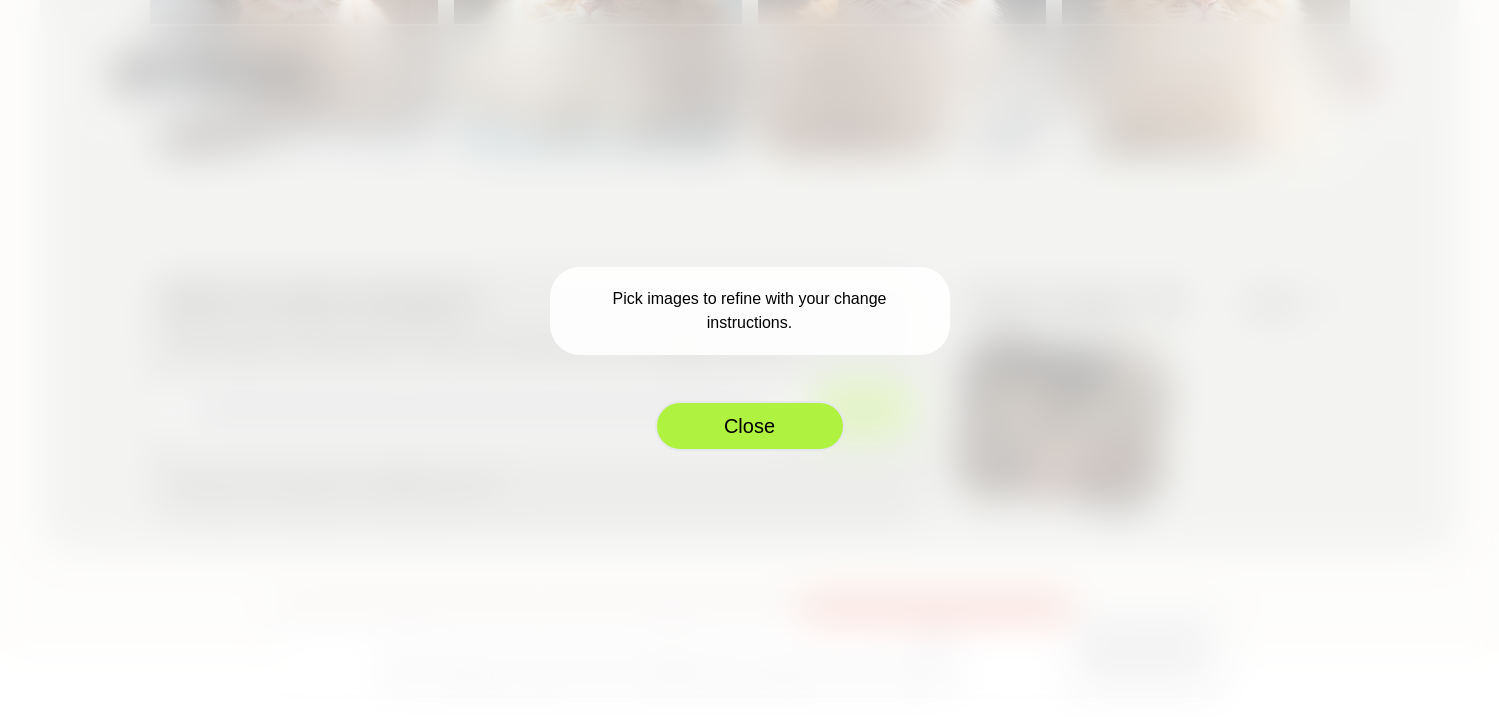 click on "Close" at bounding box center [750, 426] 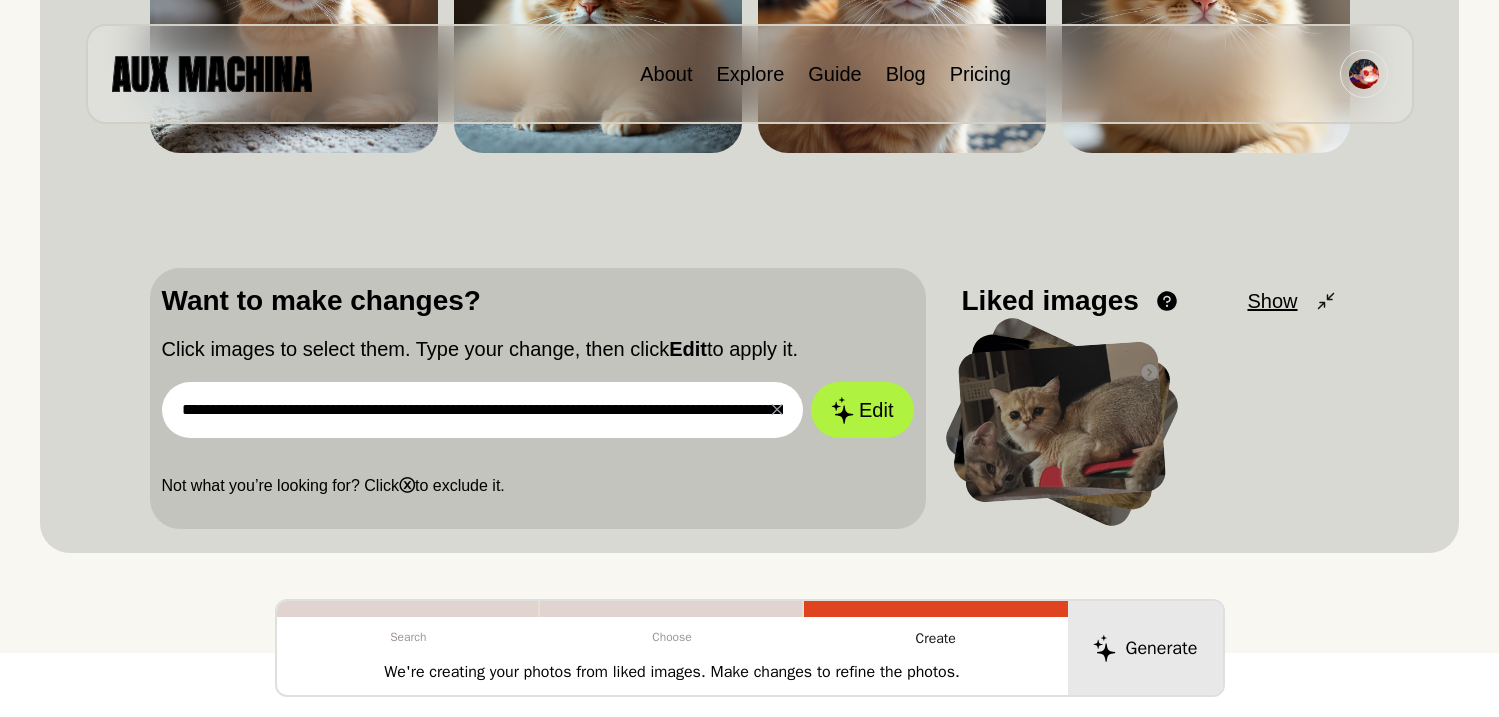 click on "**********" at bounding box center (483, 410) 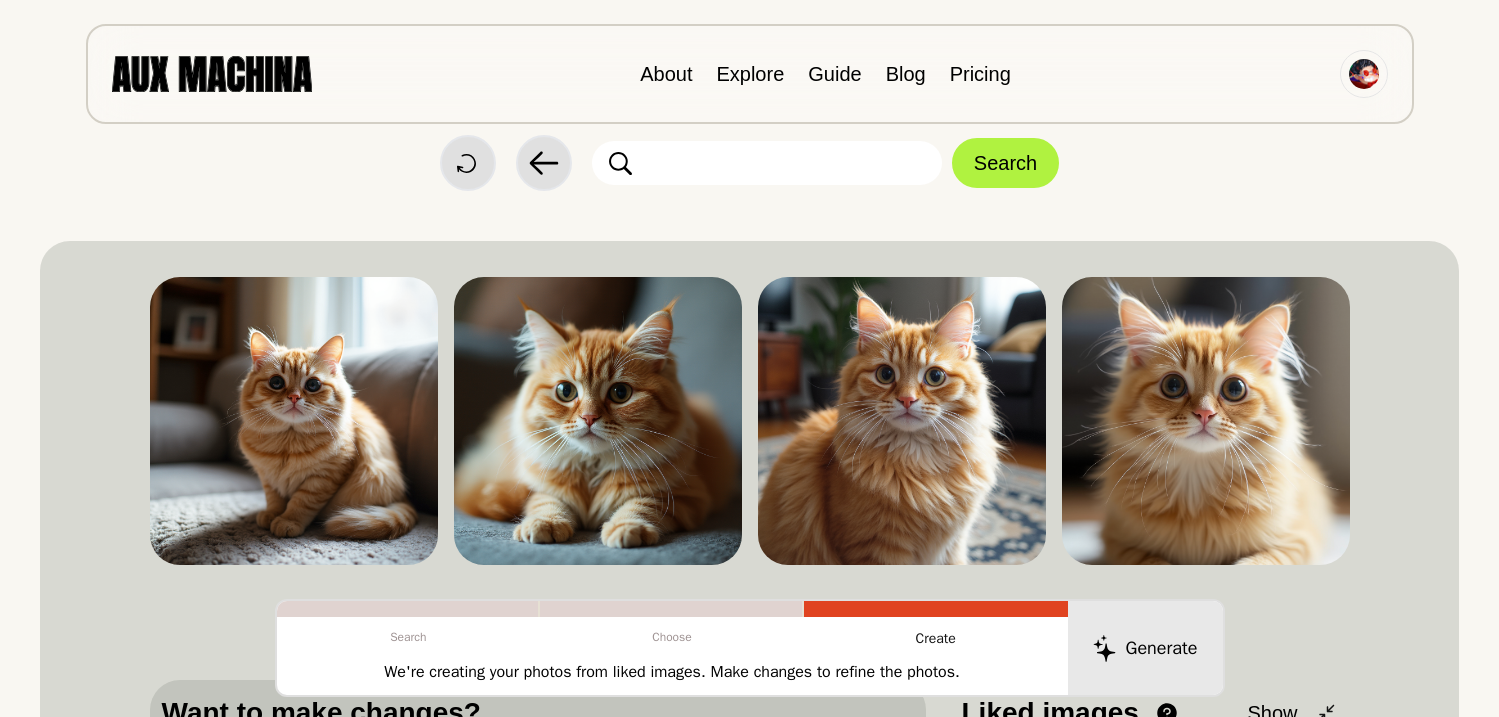scroll, scrollTop: 0, scrollLeft: 0, axis: both 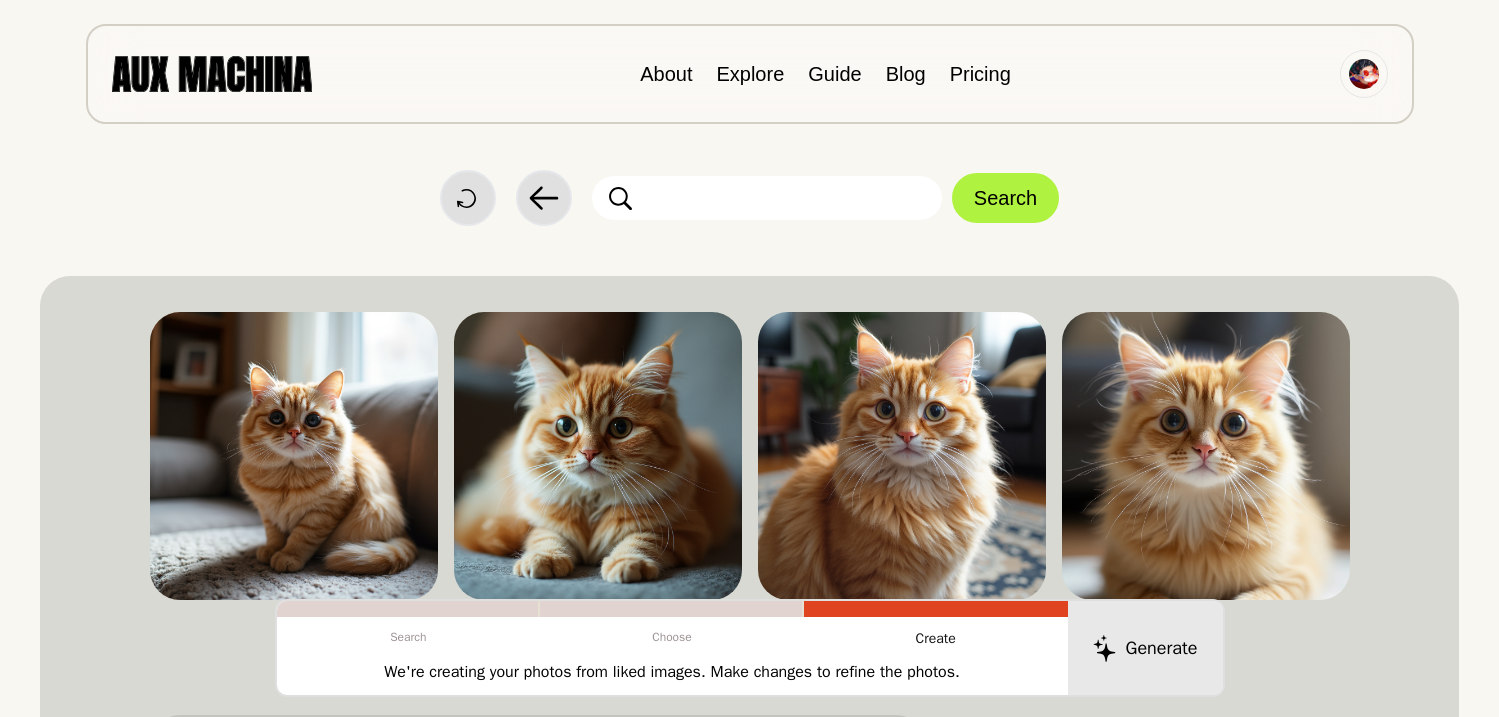 type 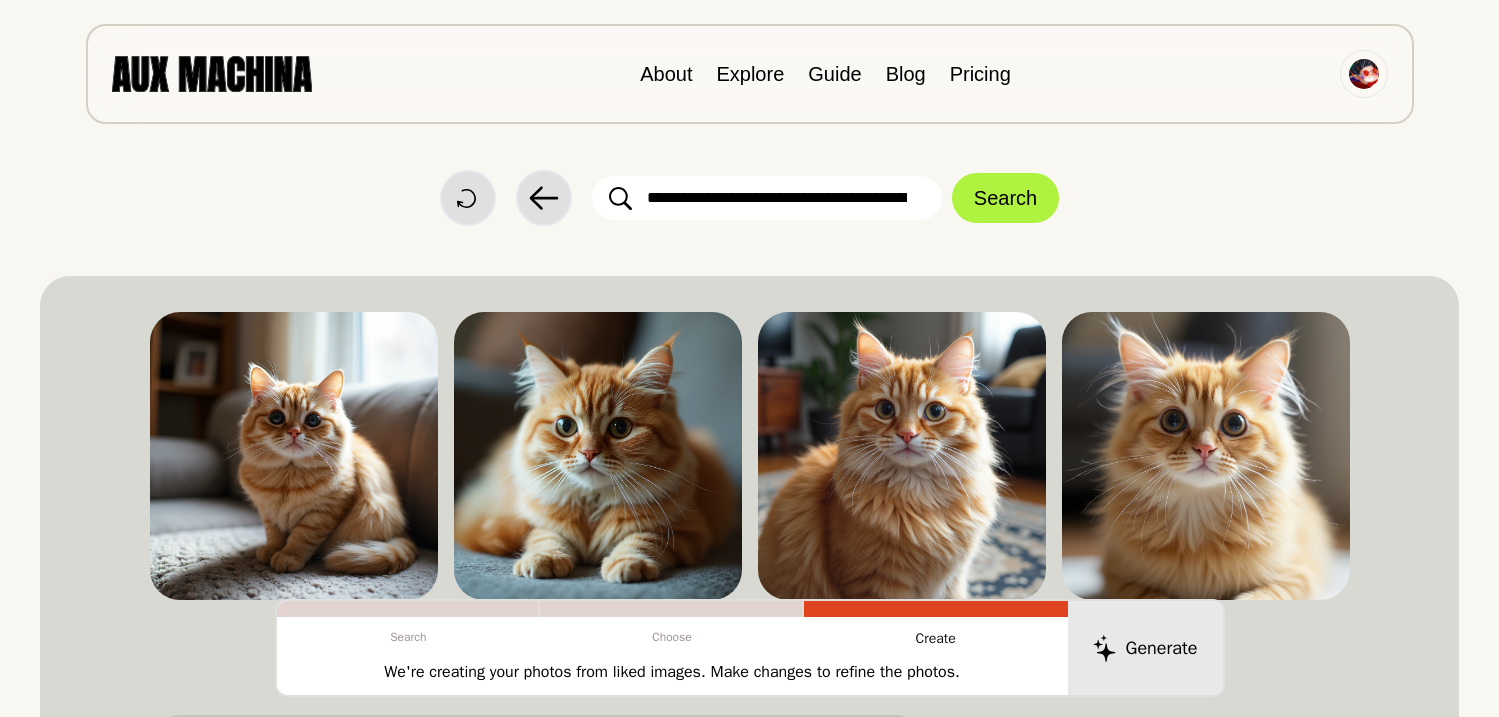 scroll, scrollTop: 0, scrollLeft: 490, axis: horizontal 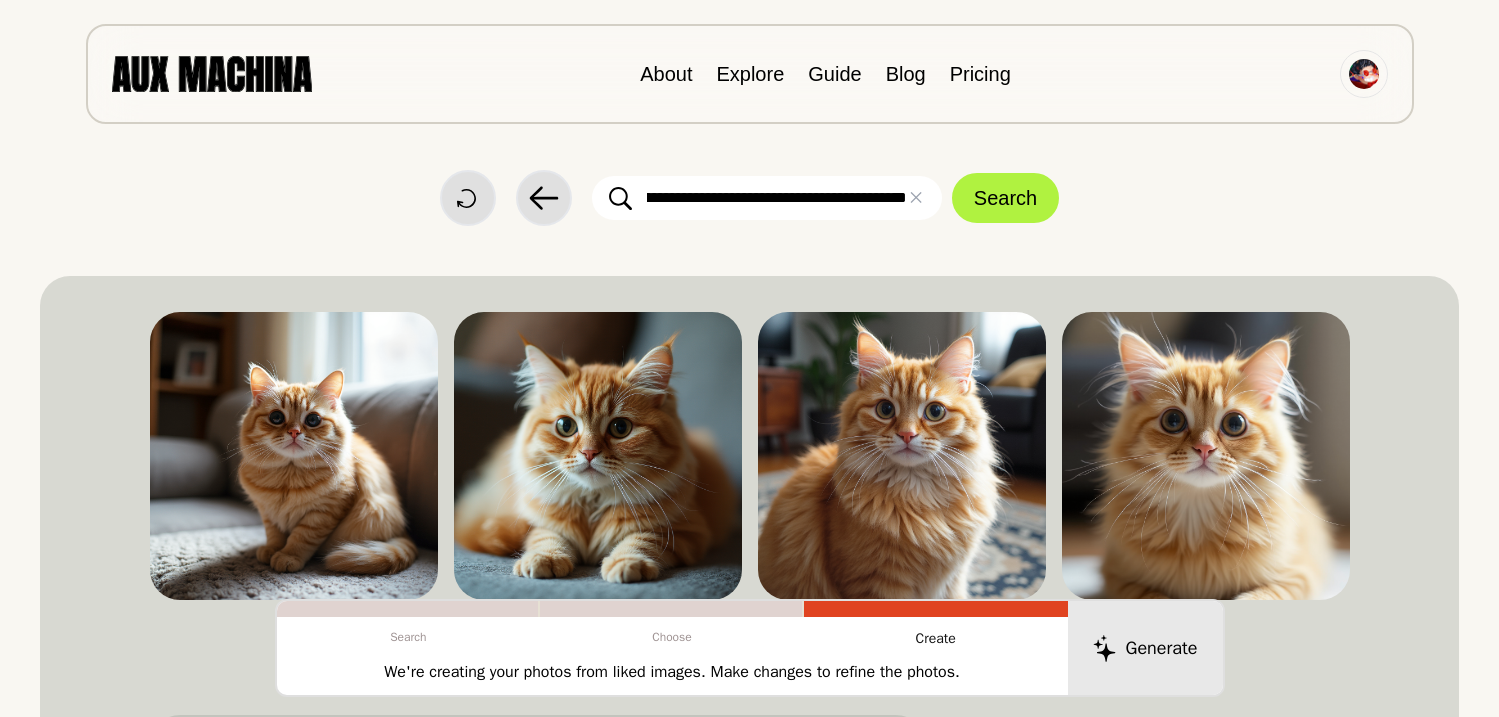 click on "Search" at bounding box center (1005, 198) 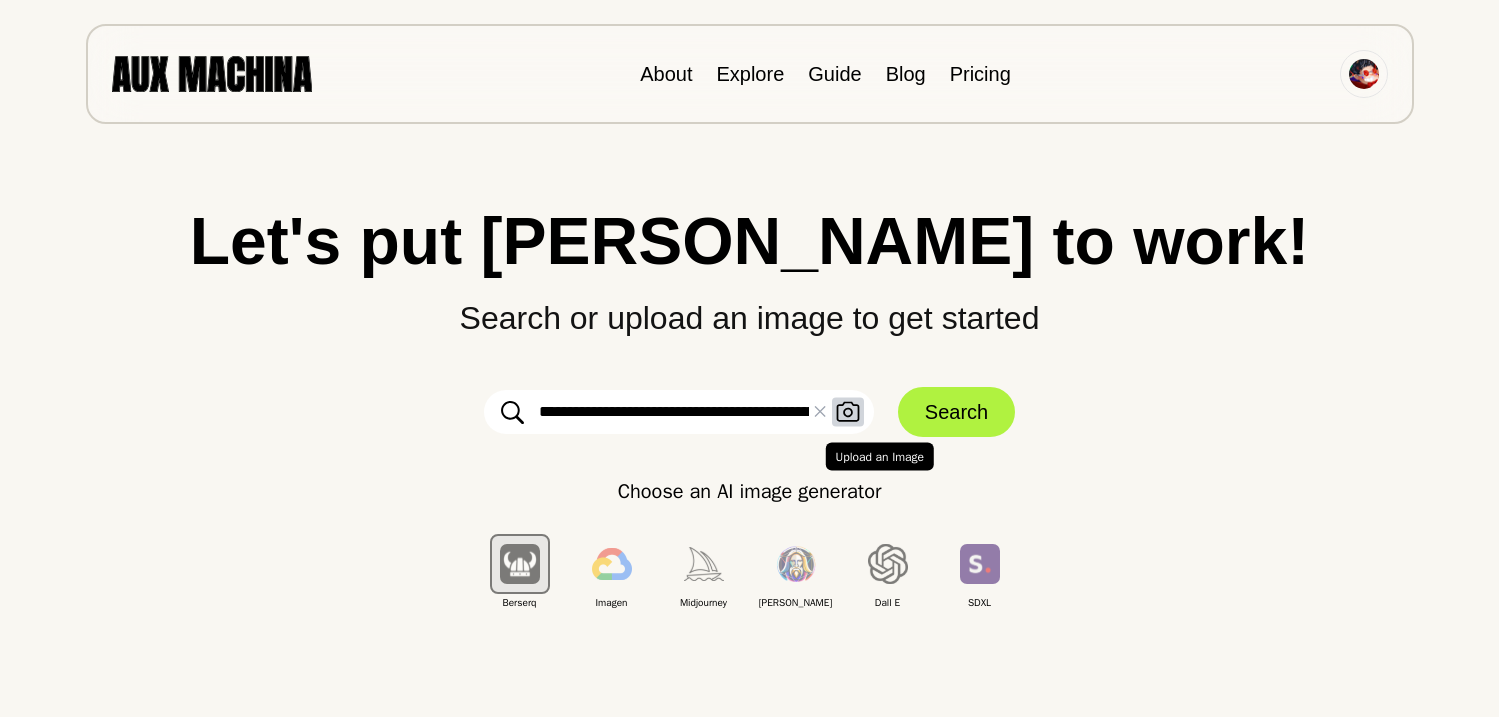 click 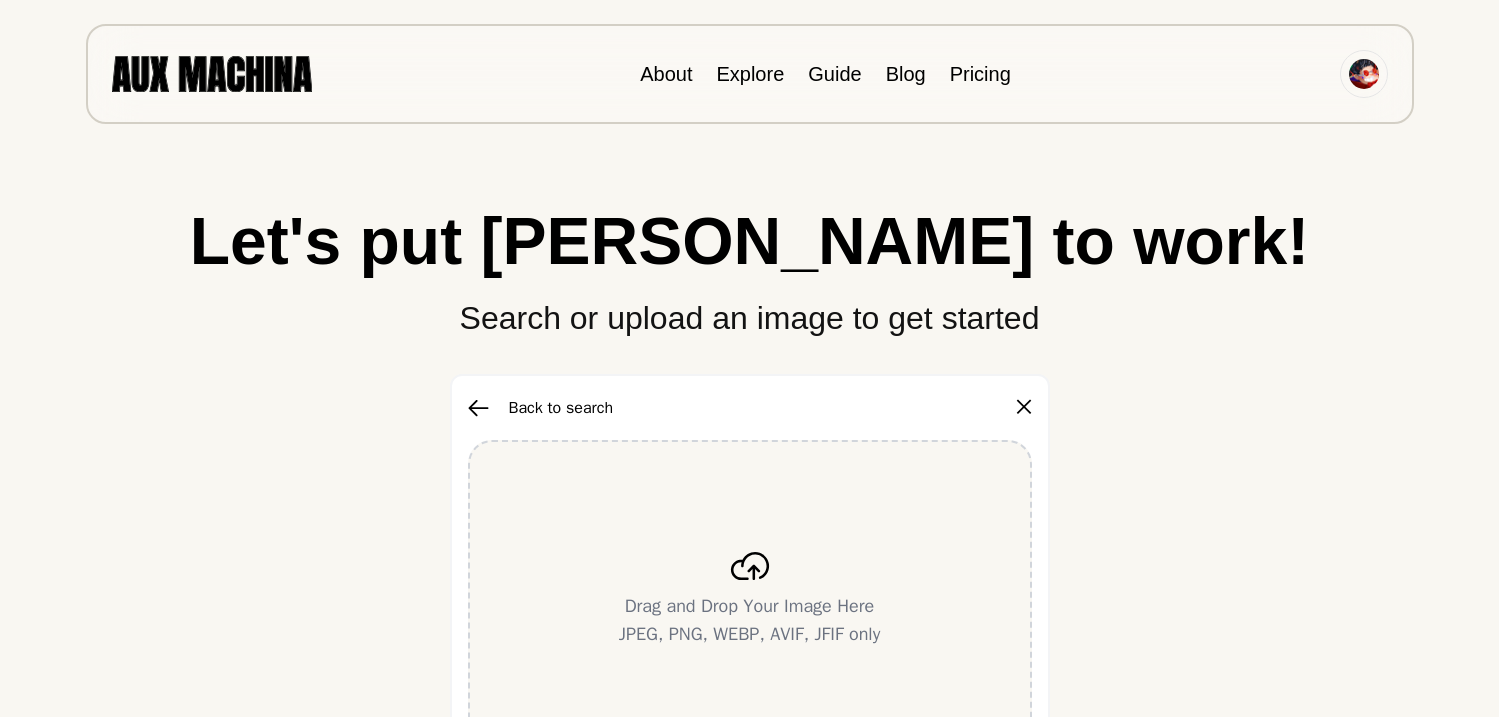 click on "Drag and Drop Your Image Here JPEG, PNG, WEBP, AVIF, JFIF only" at bounding box center (750, 600) 